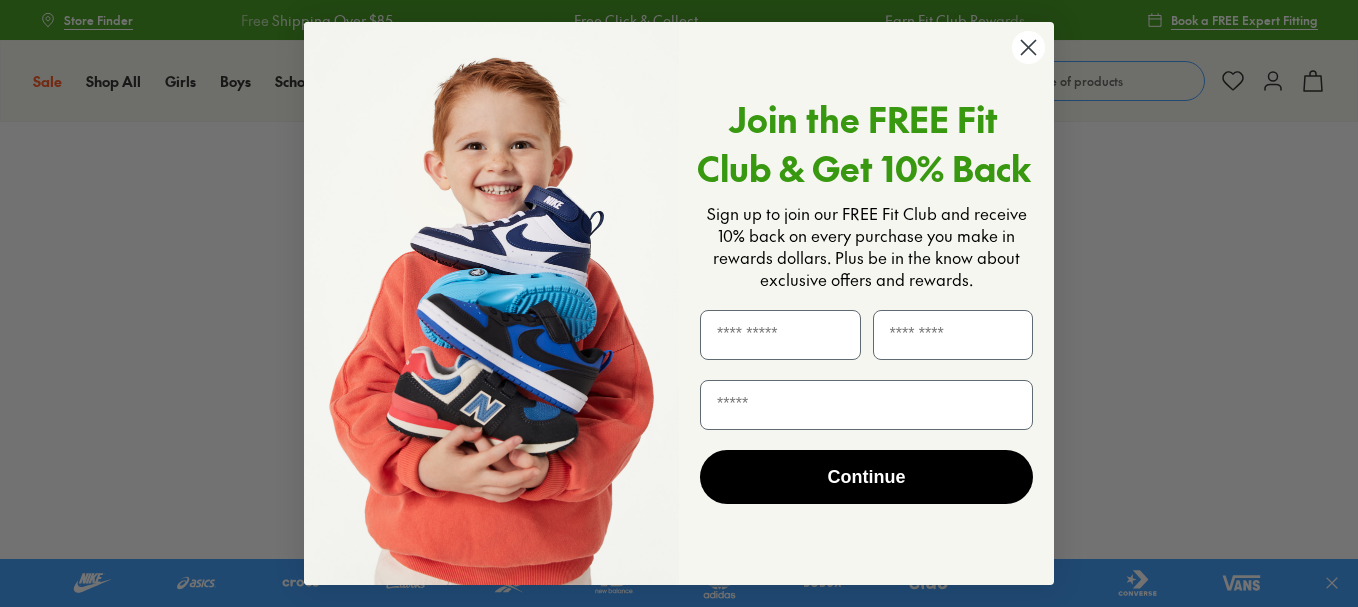 scroll, scrollTop: 0, scrollLeft: 0, axis: both 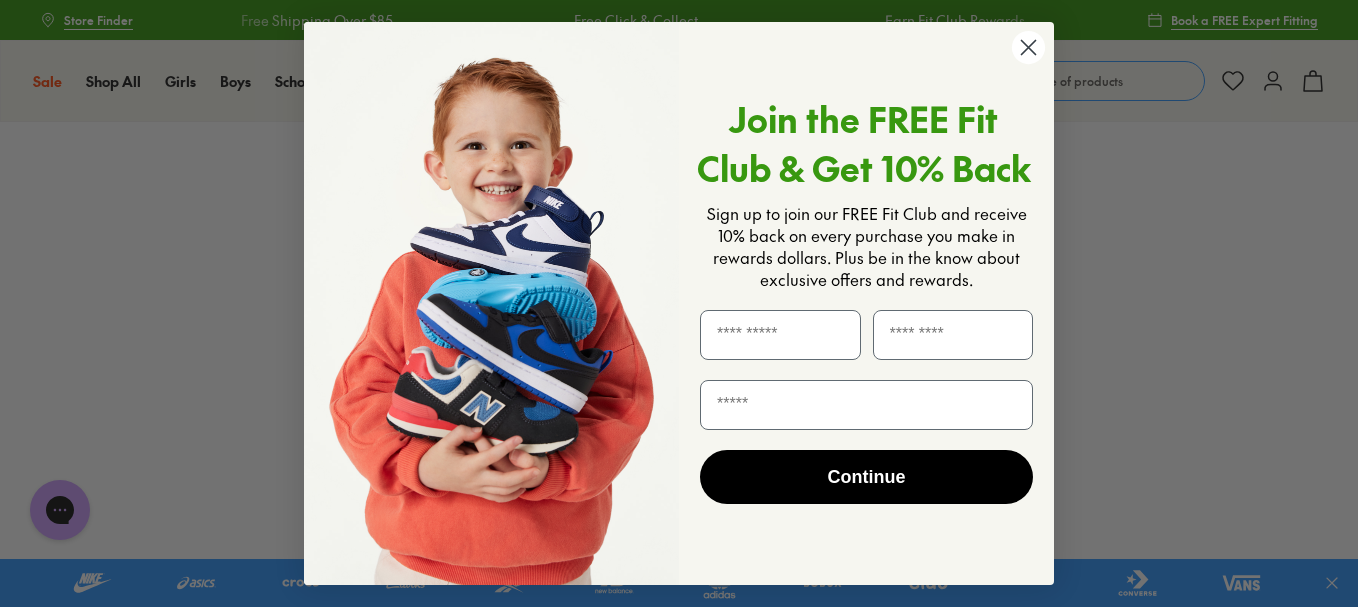 click 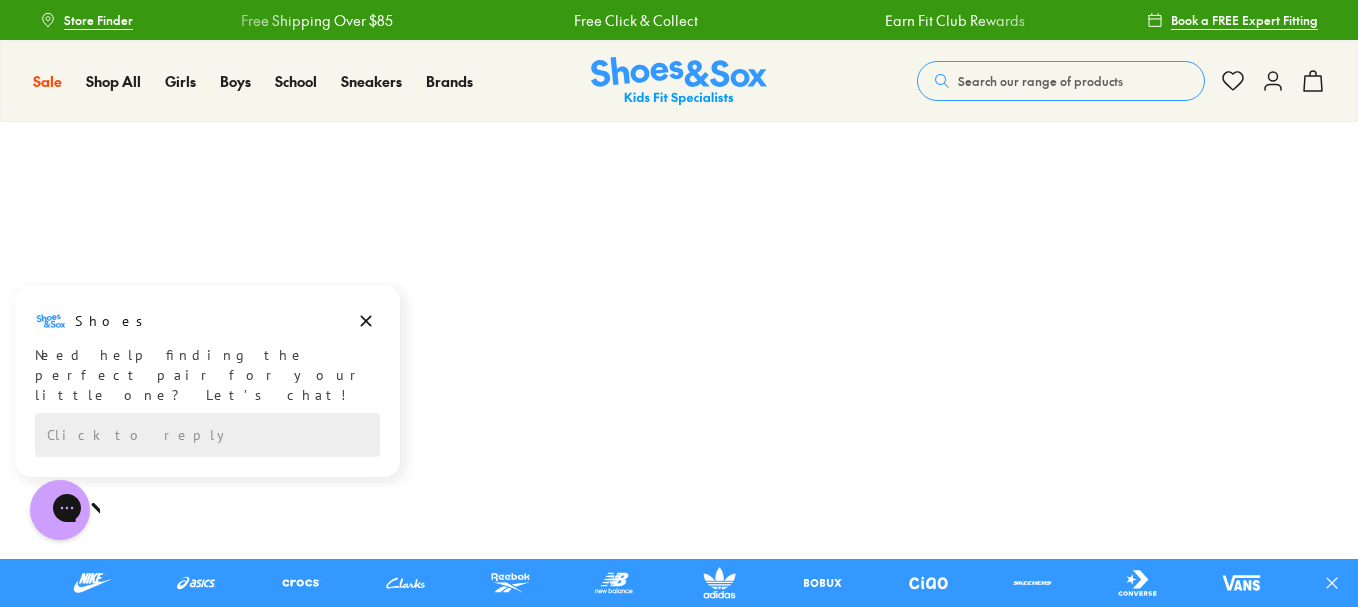 scroll, scrollTop: 0, scrollLeft: 0, axis: both 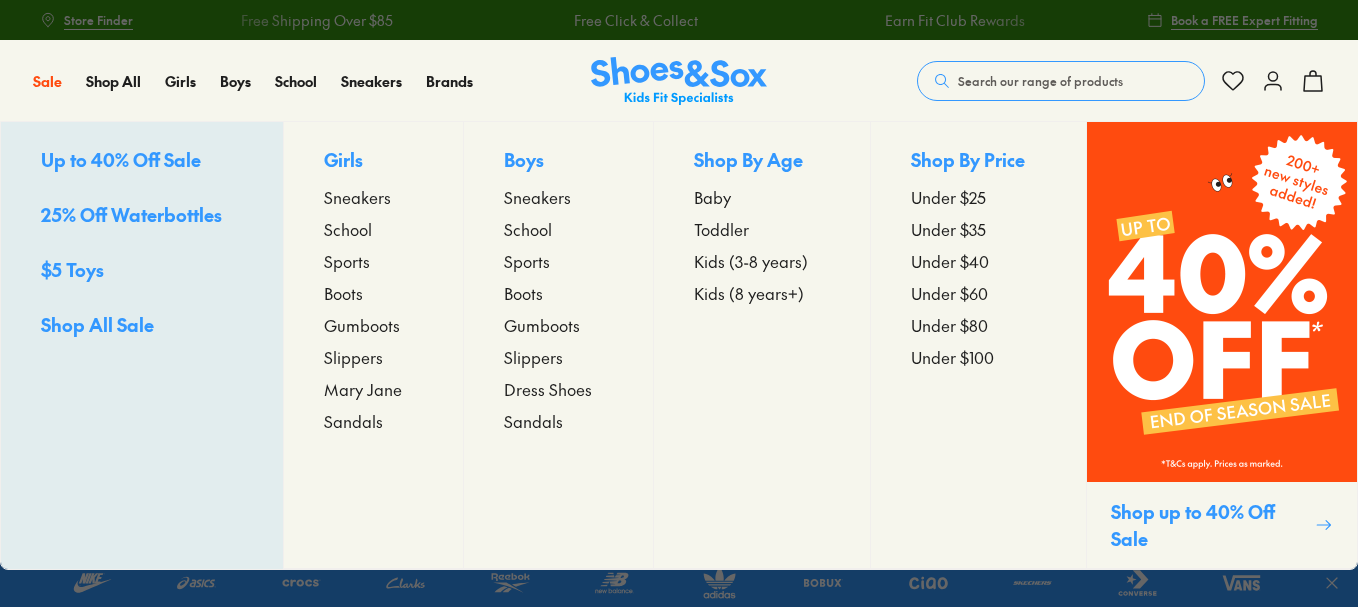 click on "School" at bounding box center [348, 229] 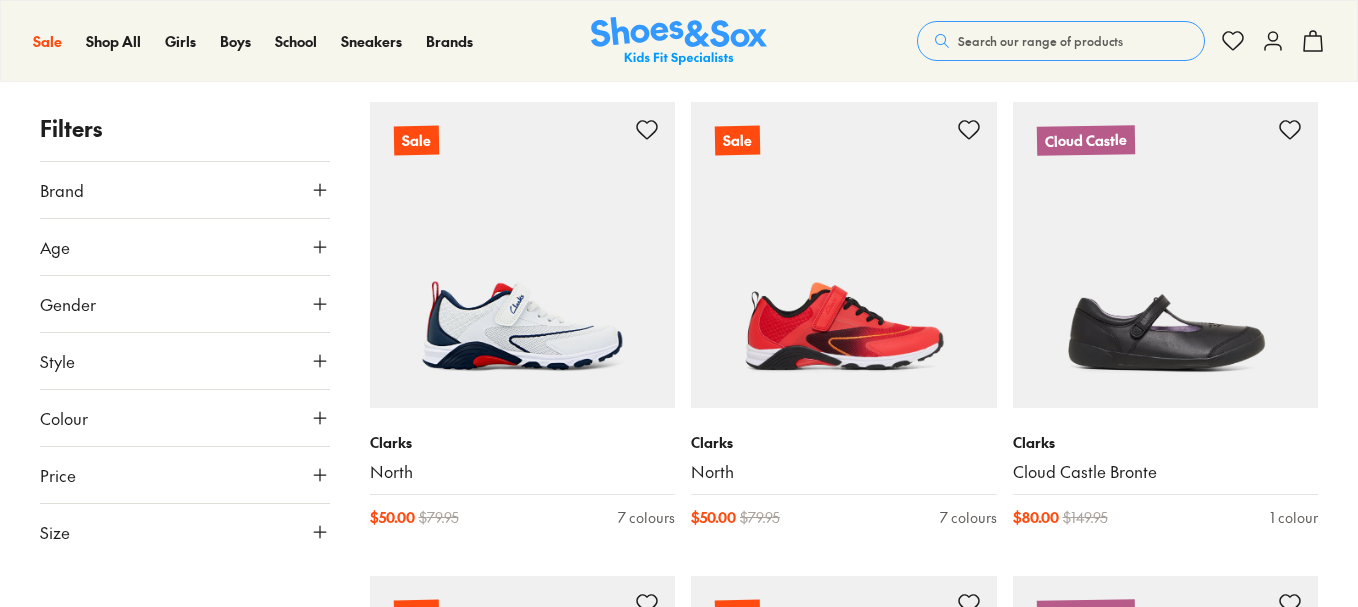 scroll, scrollTop: 308, scrollLeft: 0, axis: vertical 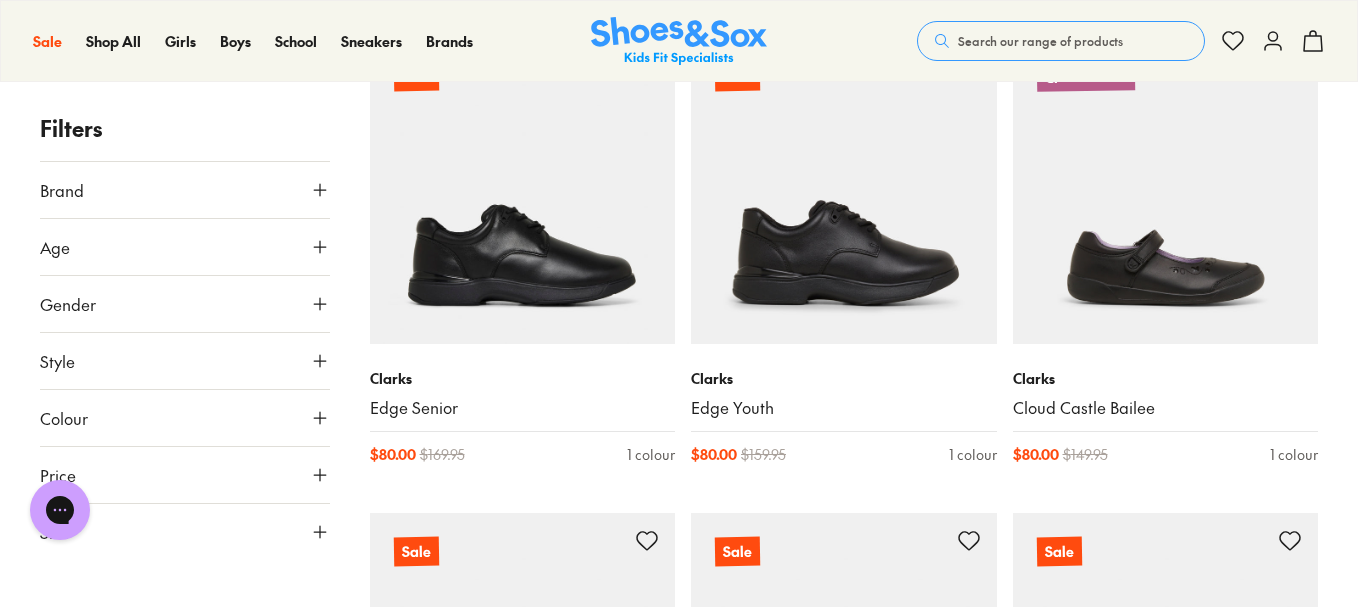 click 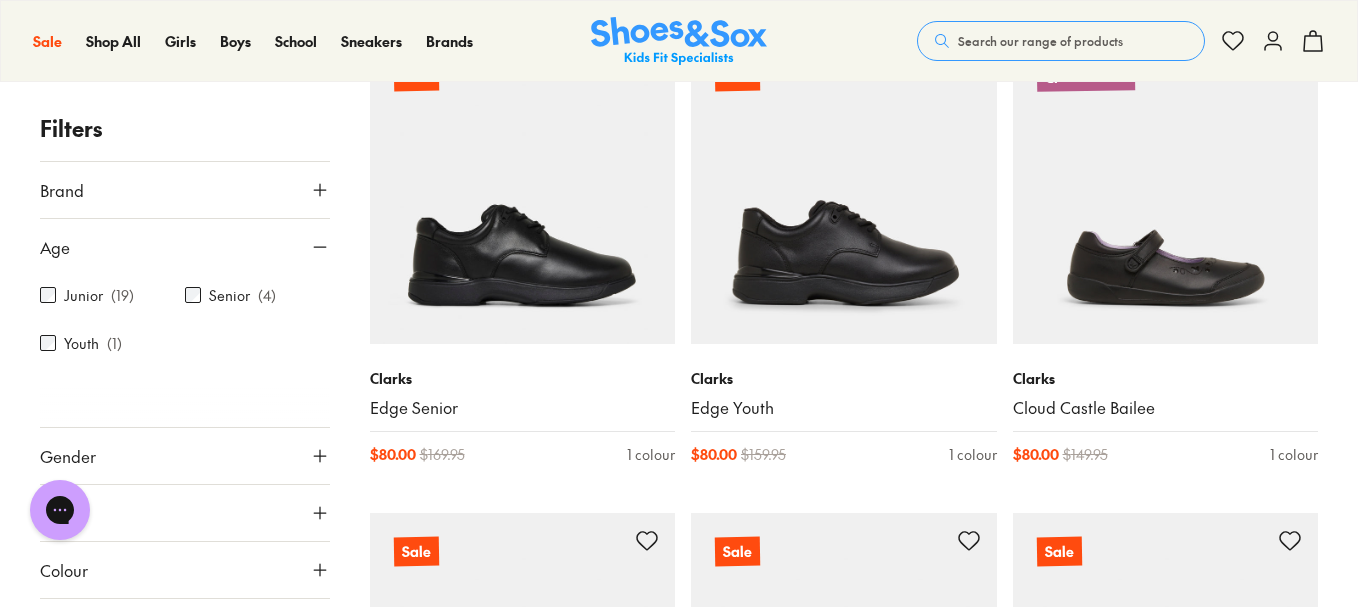 click 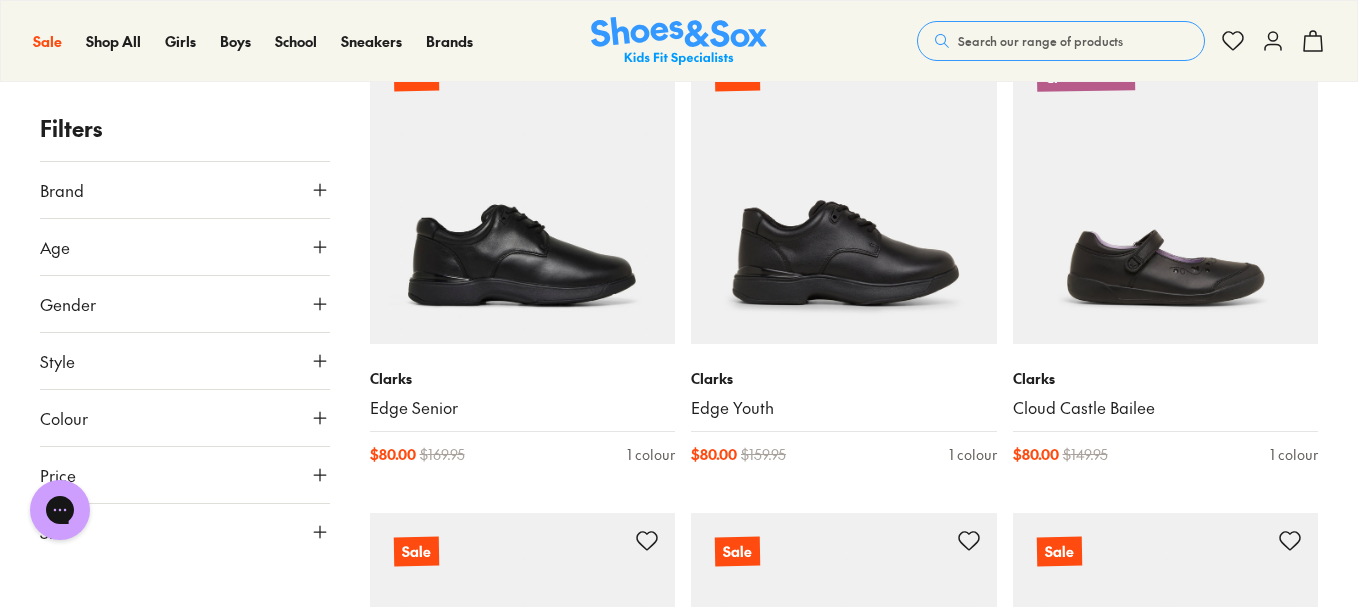 click 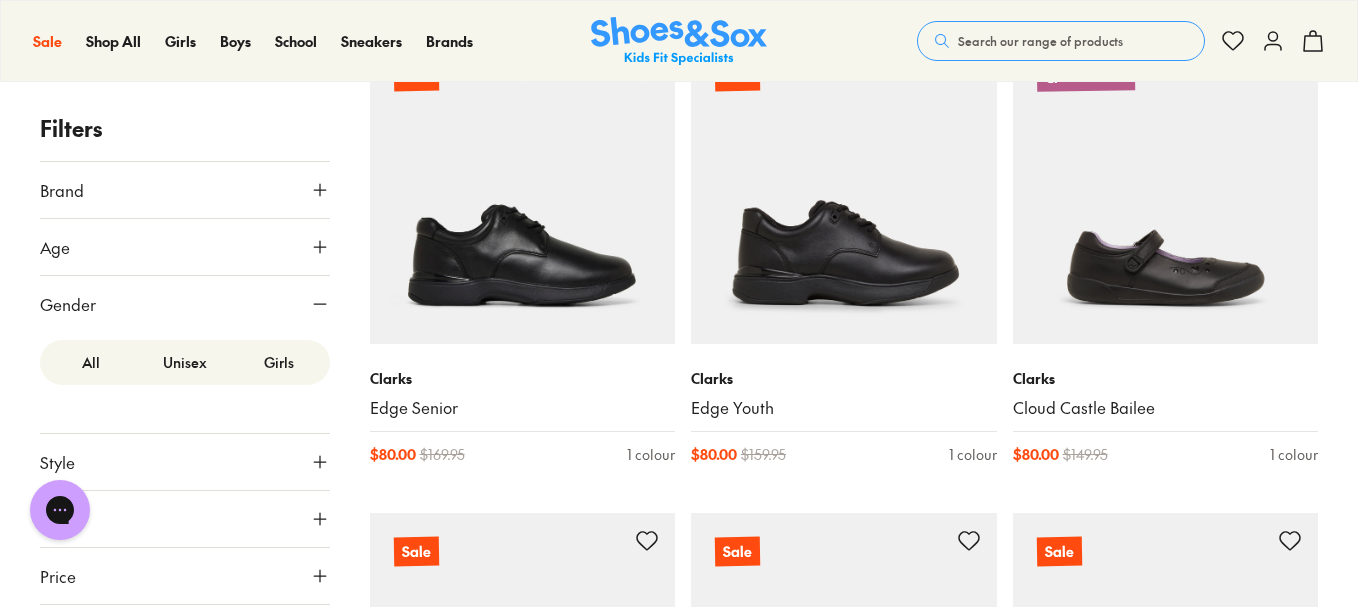 click 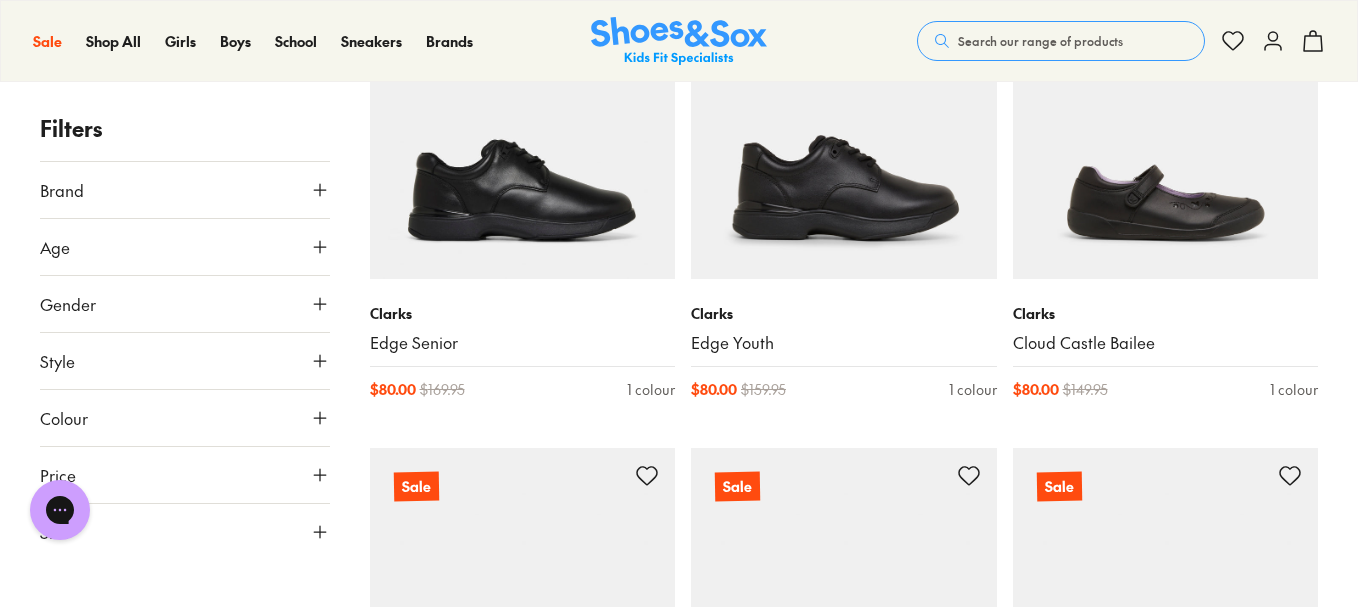 scroll, scrollTop: 949, scrollLeft: 0, axis: vertical 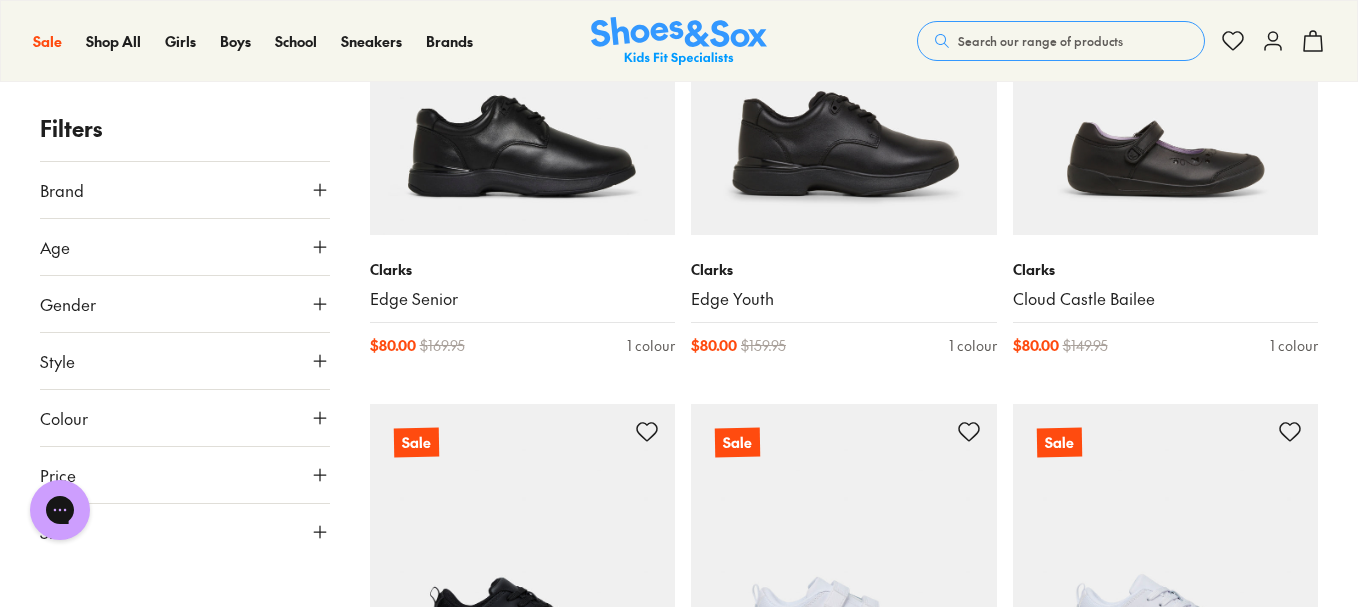 click 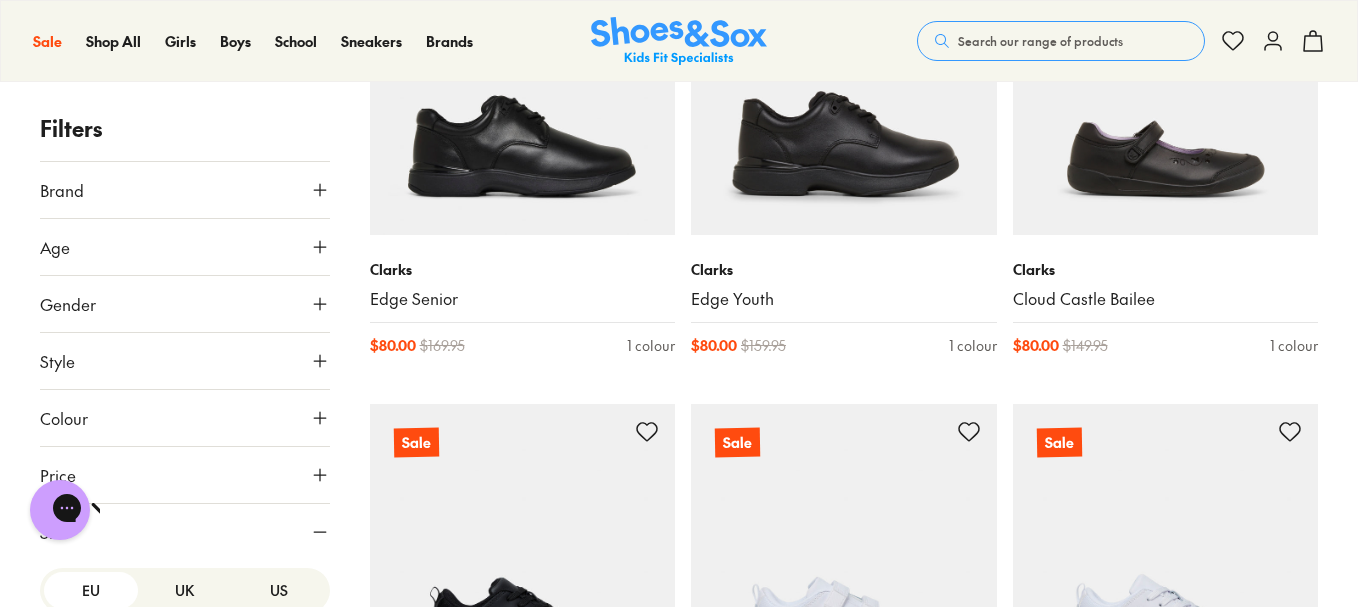 scroll, scrollTop: 0, scrollLeft: 0, axis: both 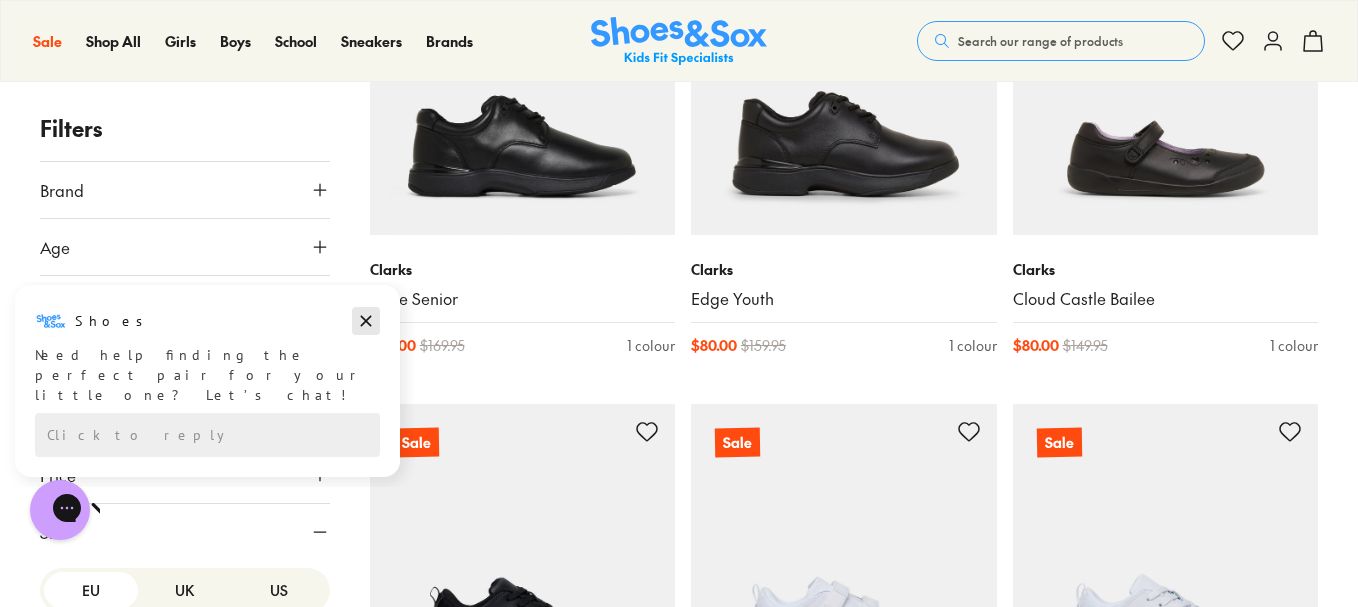 click 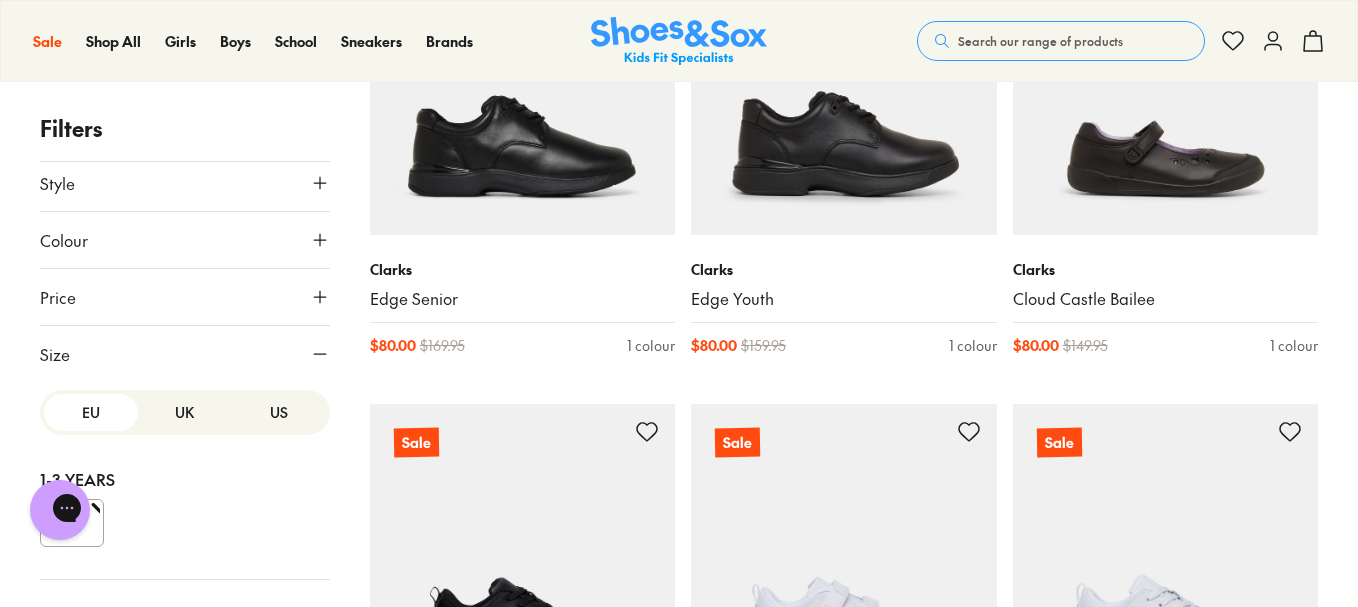 scroll, scrollTop: 258, scrollLeft: 0, axis: vertical 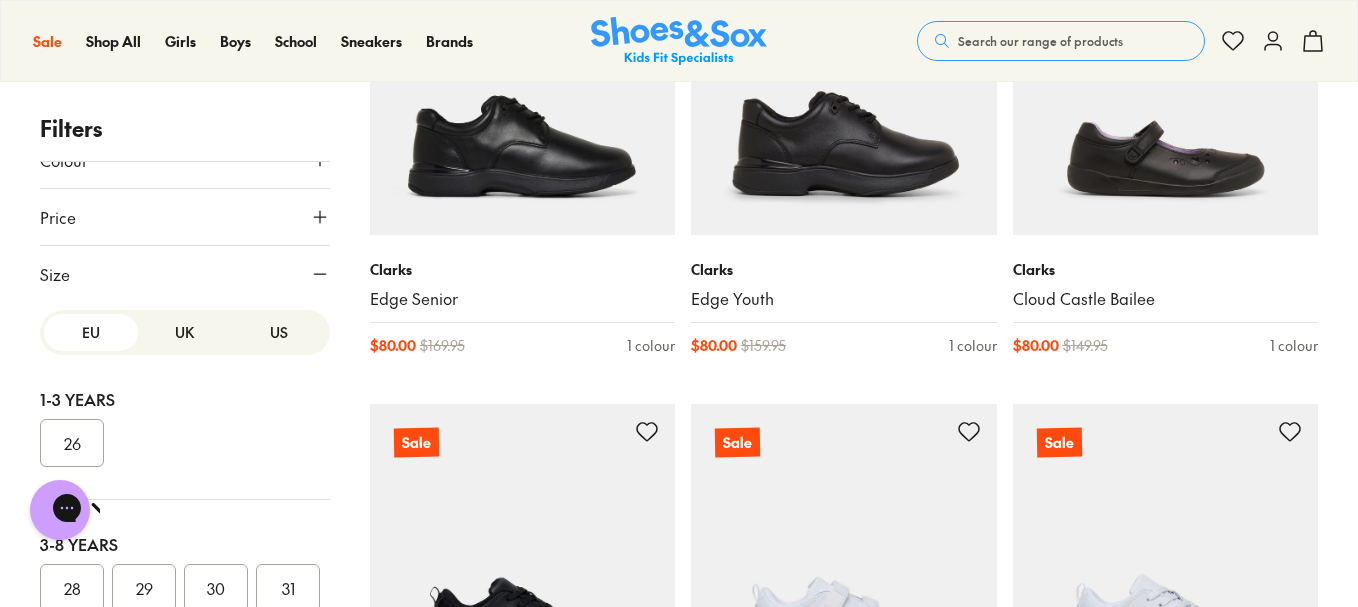 click on "UK" at bounding box center (185, 332) 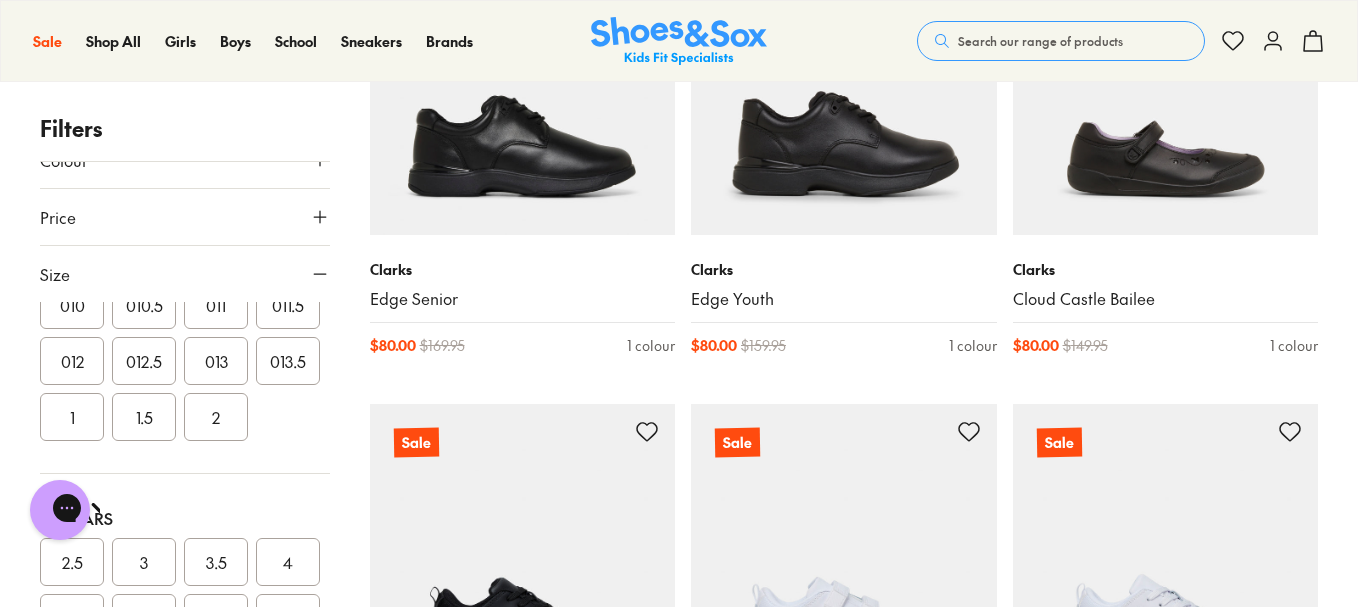 scroll, scrollTop: 285, scrollLeft: 0, axis: vertical 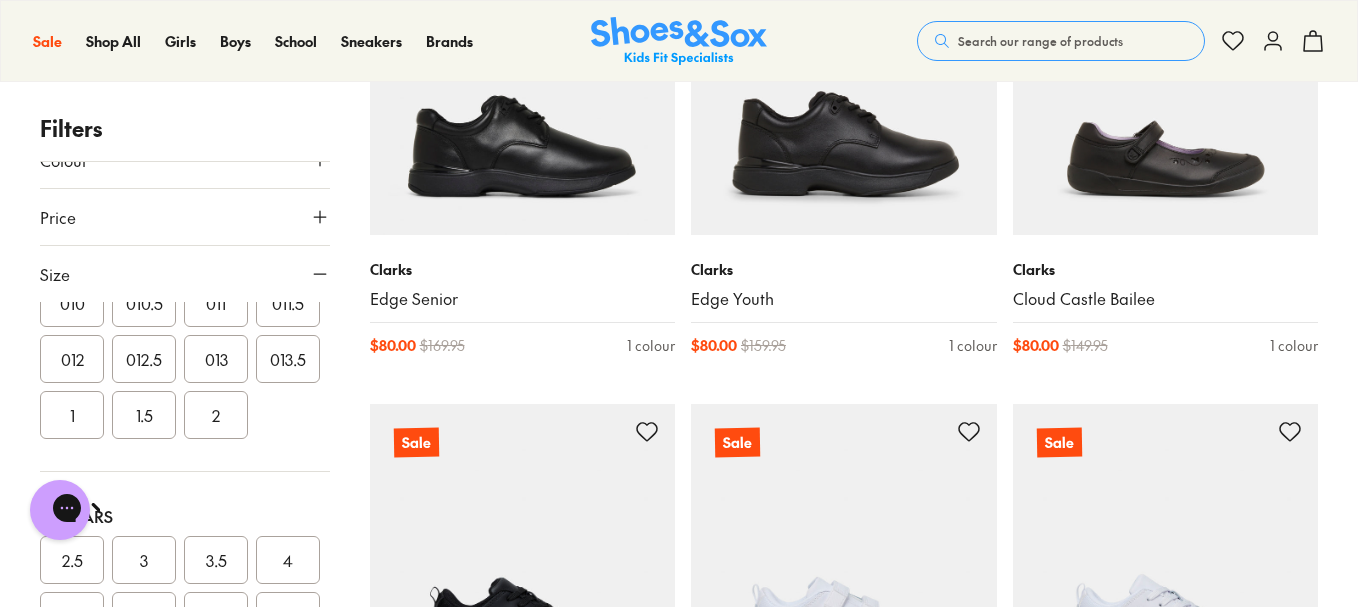 click on "1" at bounding box center (72, 415) 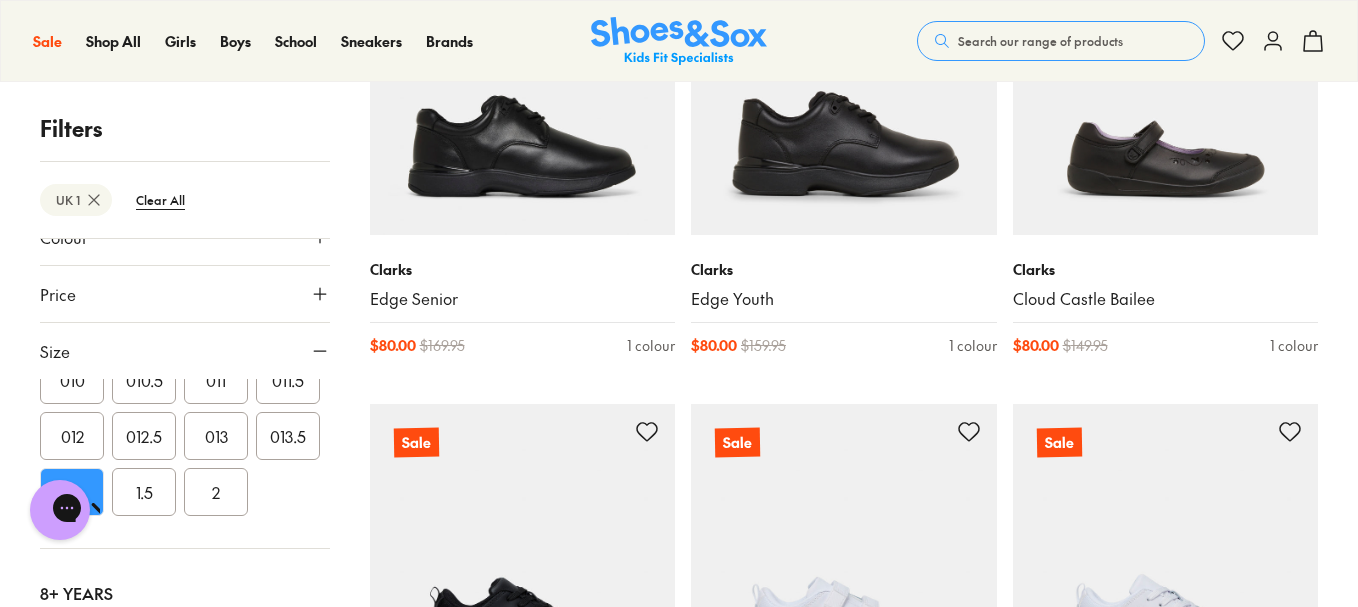 scroll, scrollTop: 166, scrollLeft: 0, axis: vertical 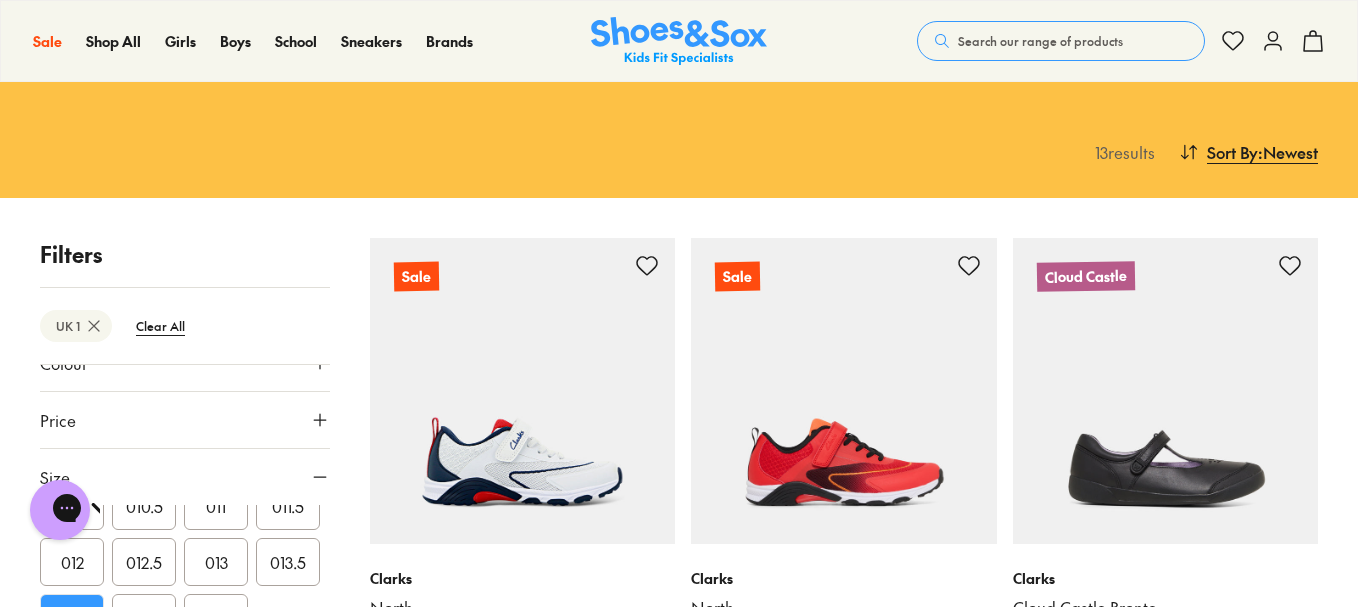 click 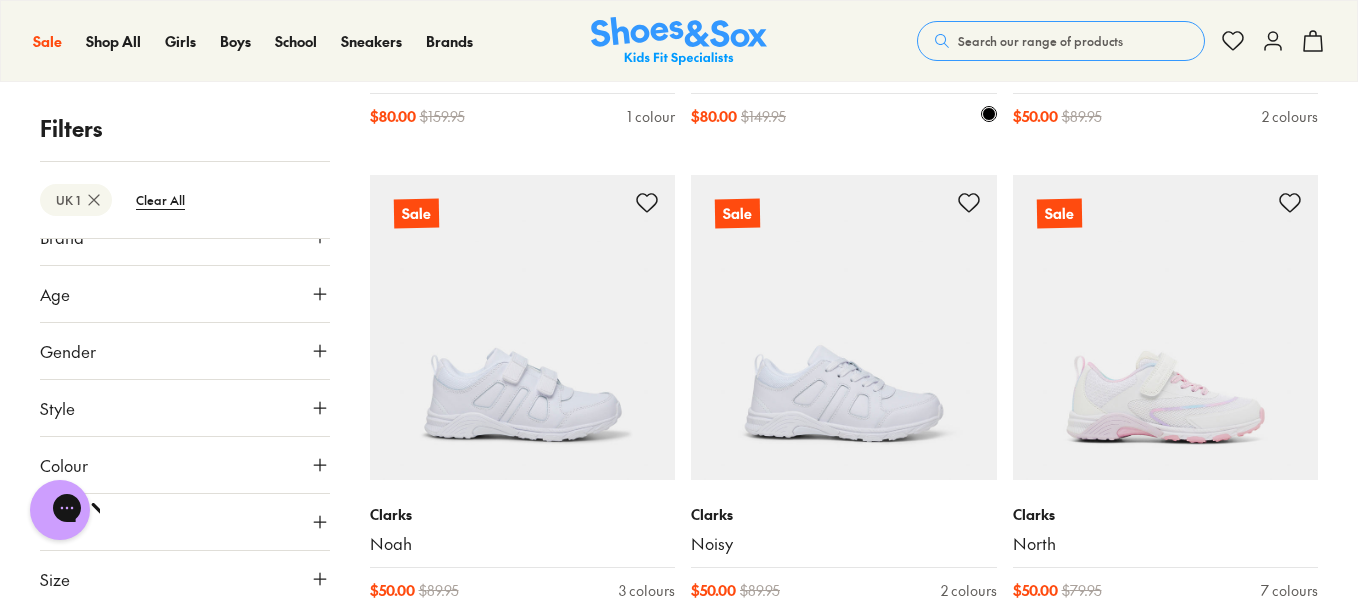 scroll, scrollTop: 1204, scrollLeft: 0, axis: vertical 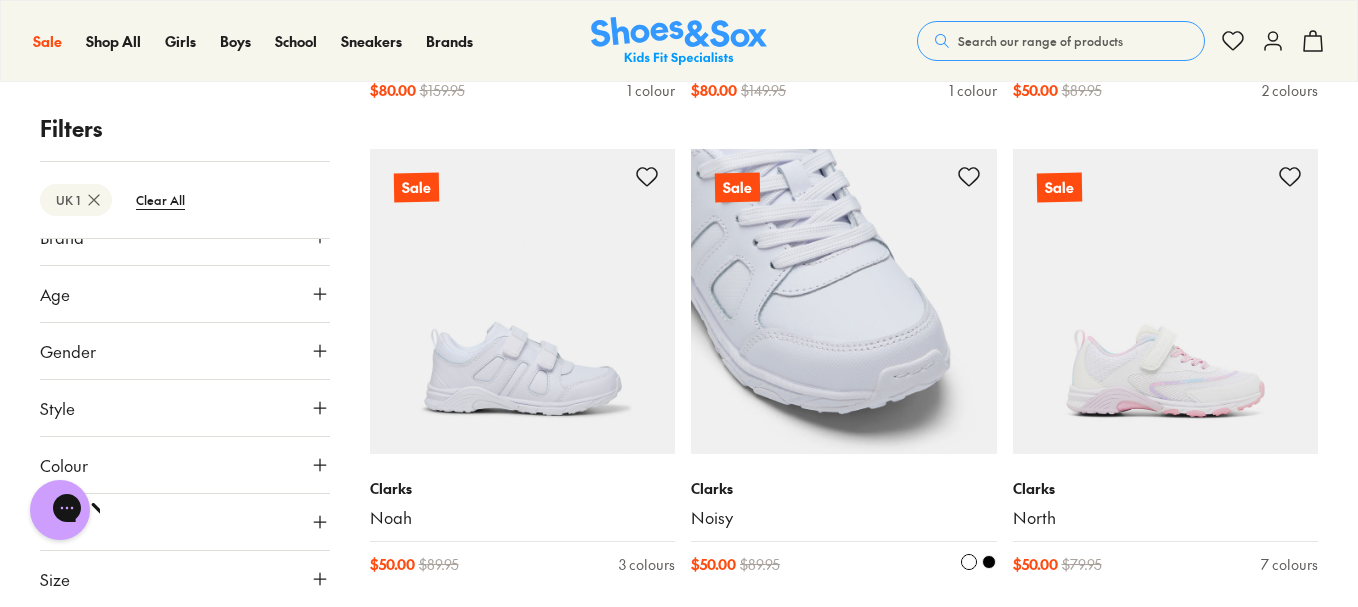 click at bounding box center [844, 302] 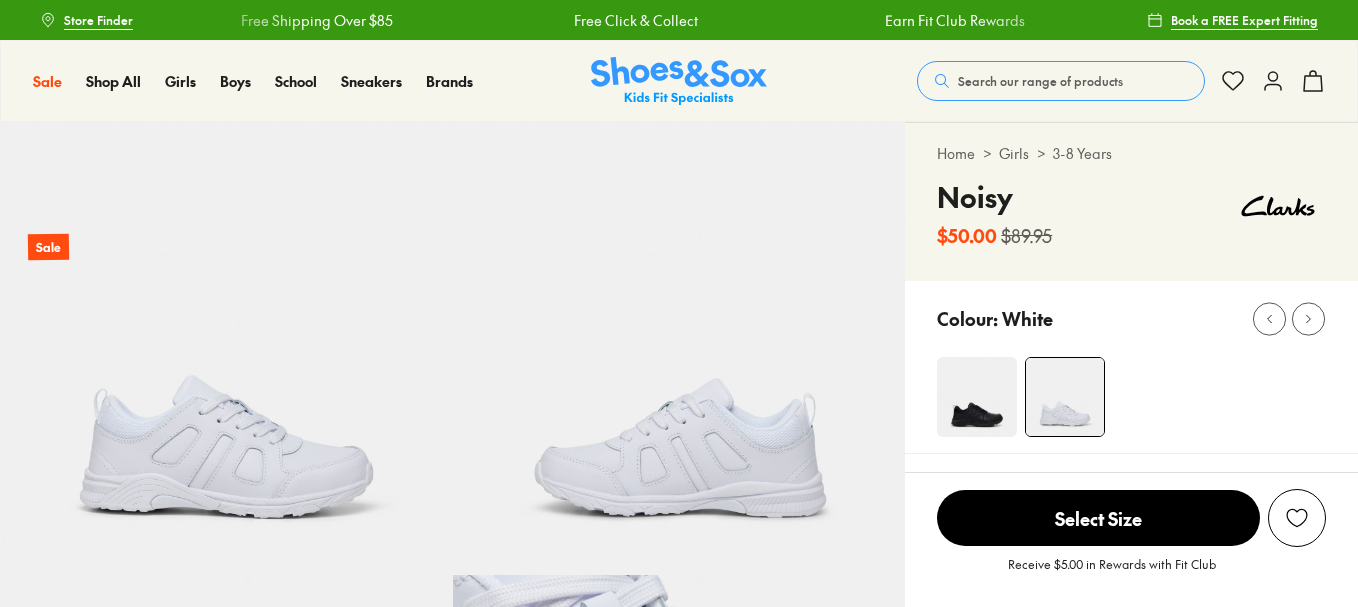 scroll, scrollTop: 0, scrollLeft: 0, axis: both 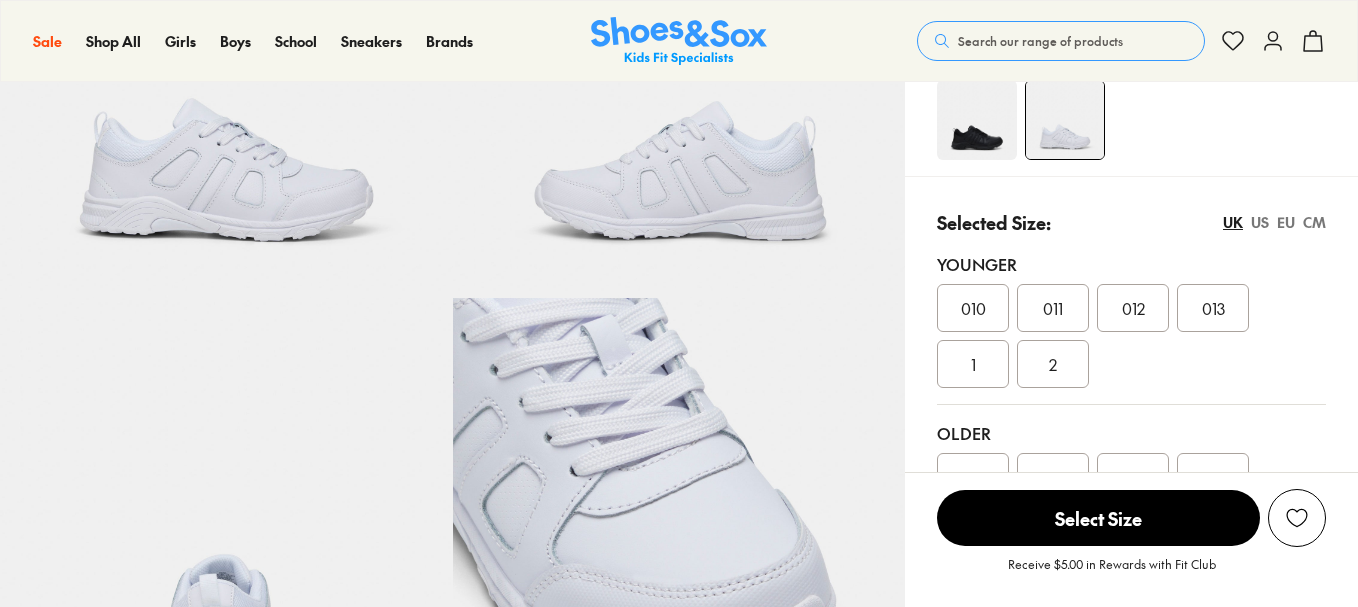 select on "*" 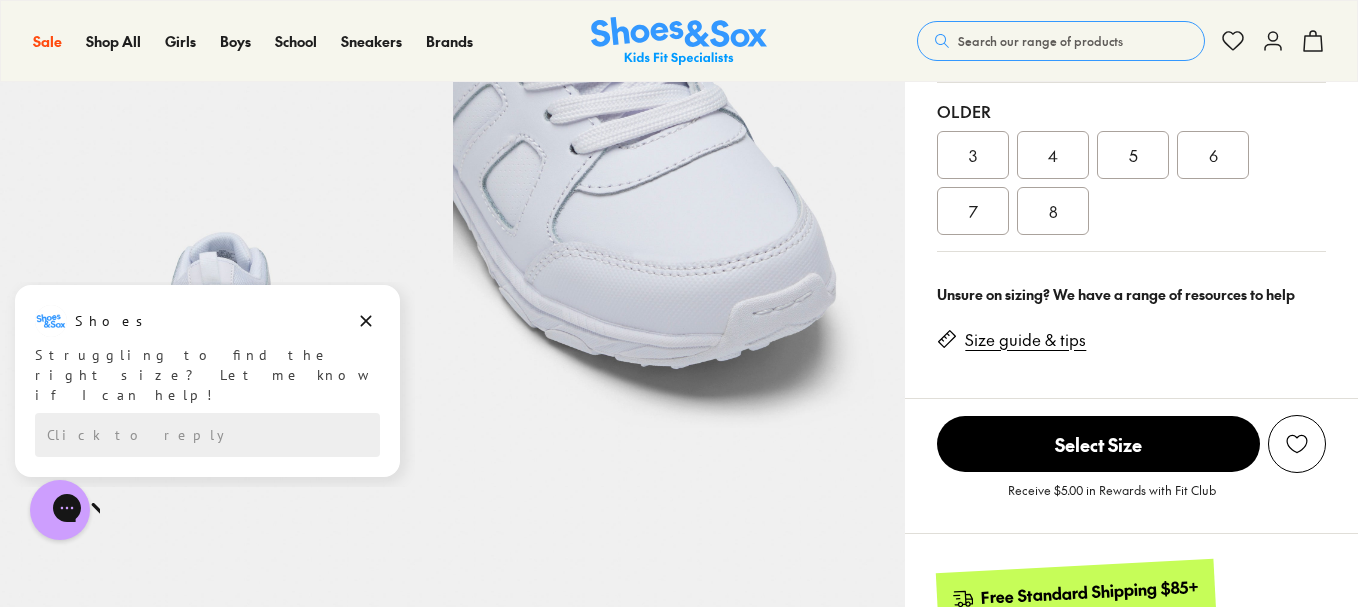 scroll, scrollTop: 639, scrollLeft: 0, axis: vertical 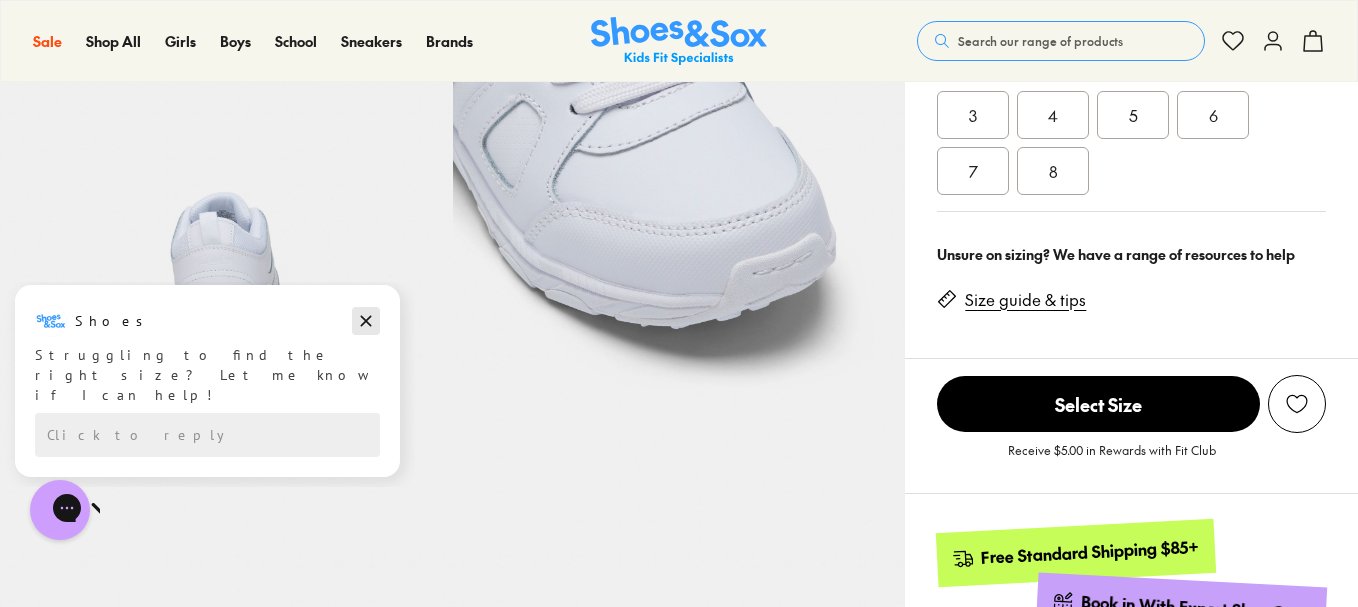 click 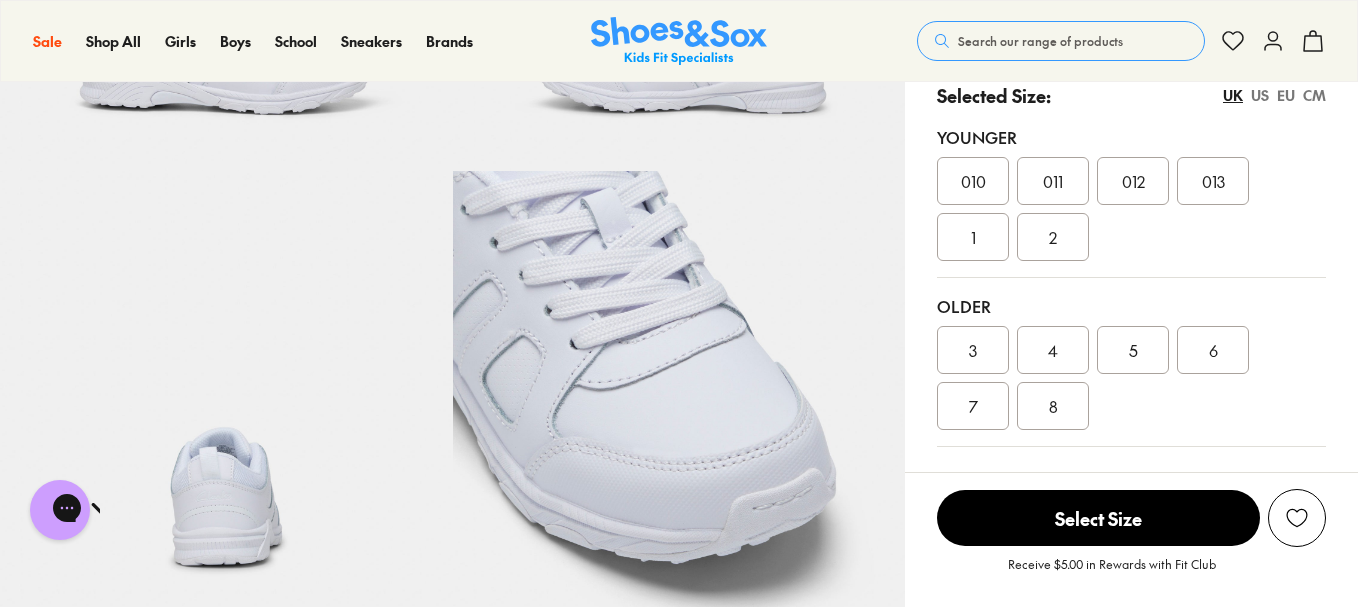scroll, scrollTop: 259, scrollLeft: 0, axis: vertical 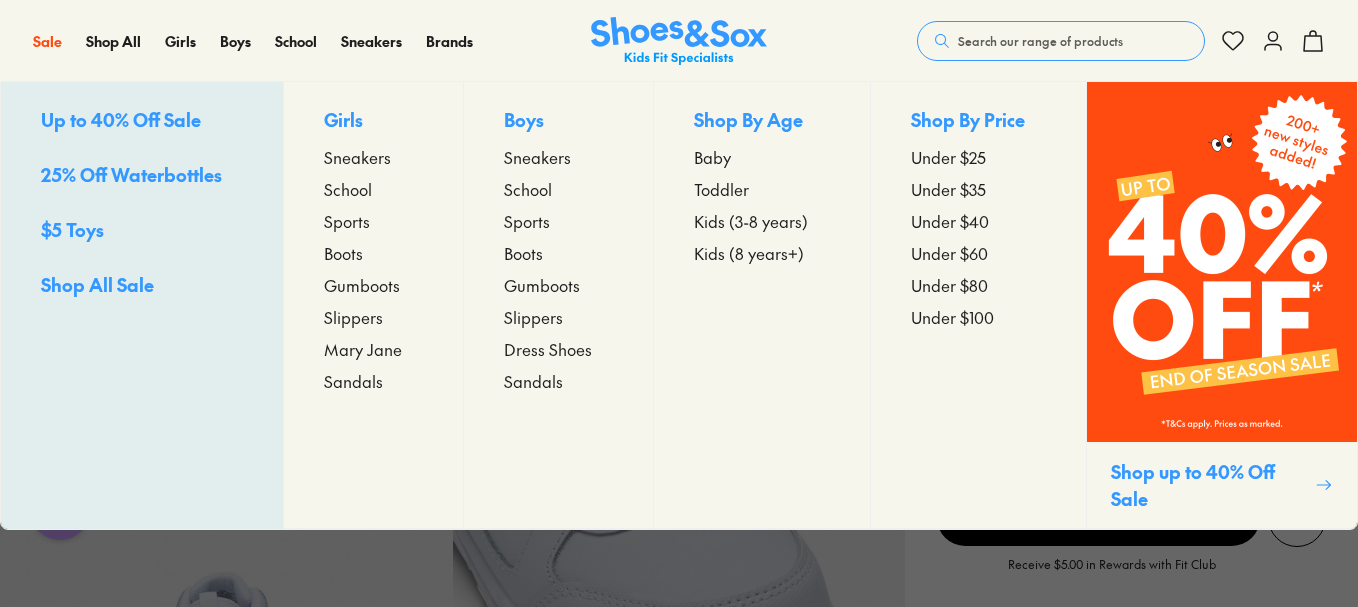 click on "Kids (8 years+)" at bounding box center [749, 253] 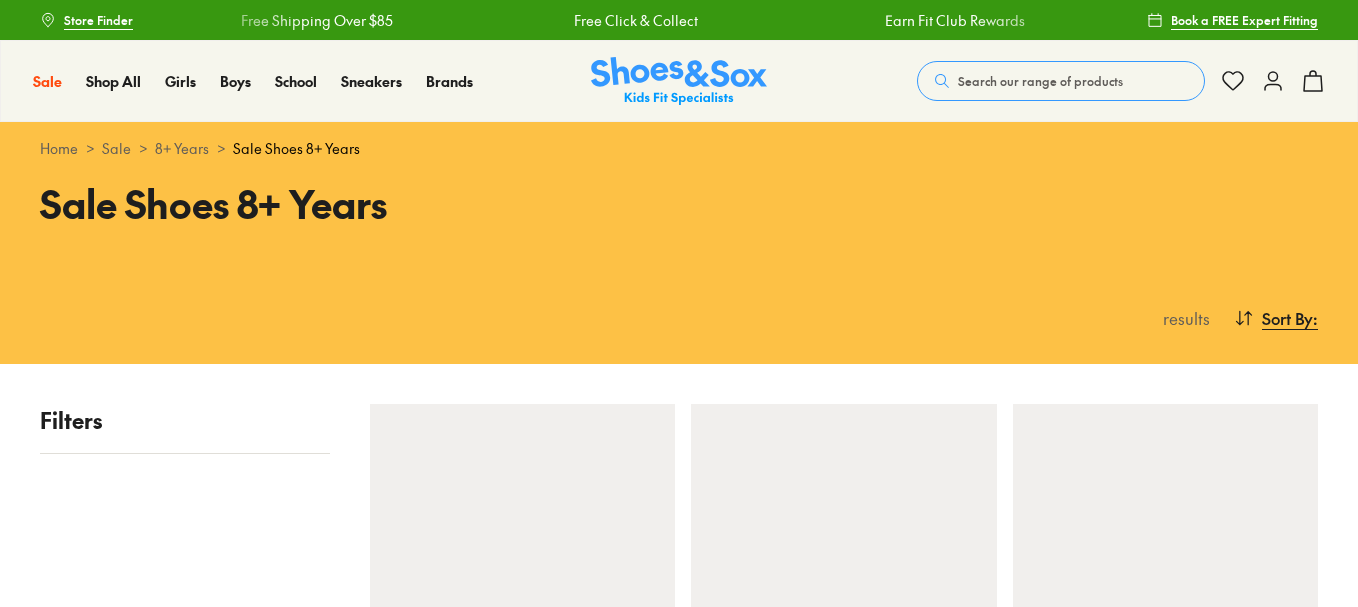 scroll, scrollTop: 0, scrollLeft: 0, axis: both 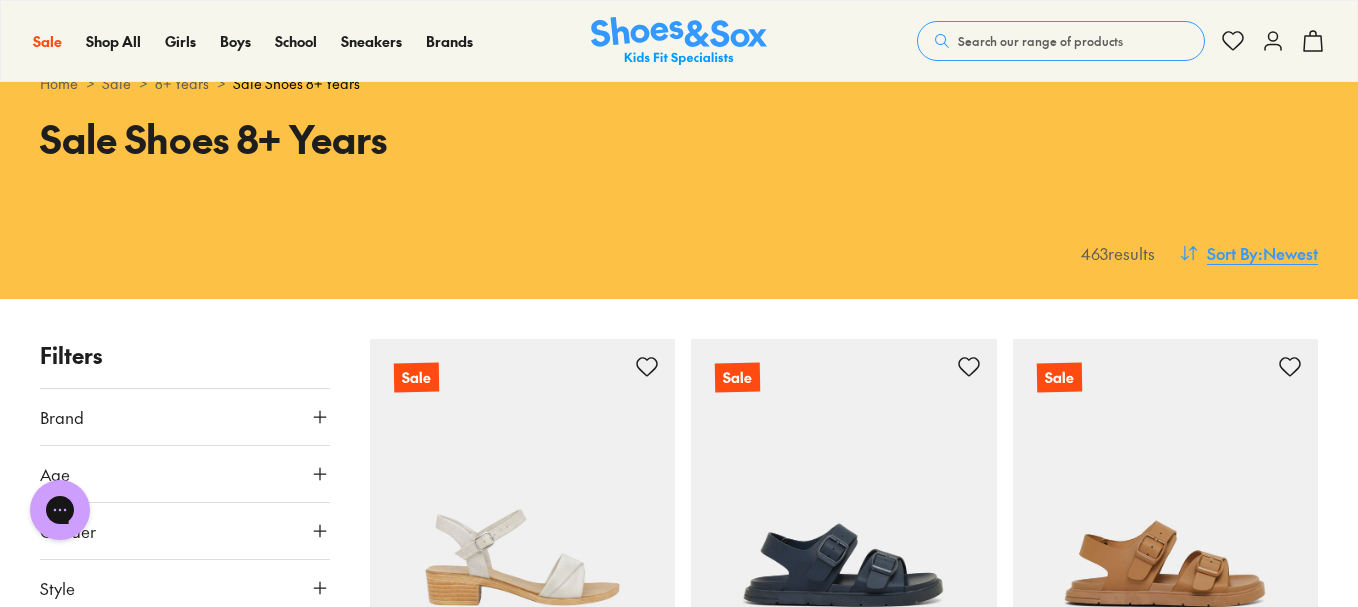 click on "Sort By" at bounding box center [1232, 253] 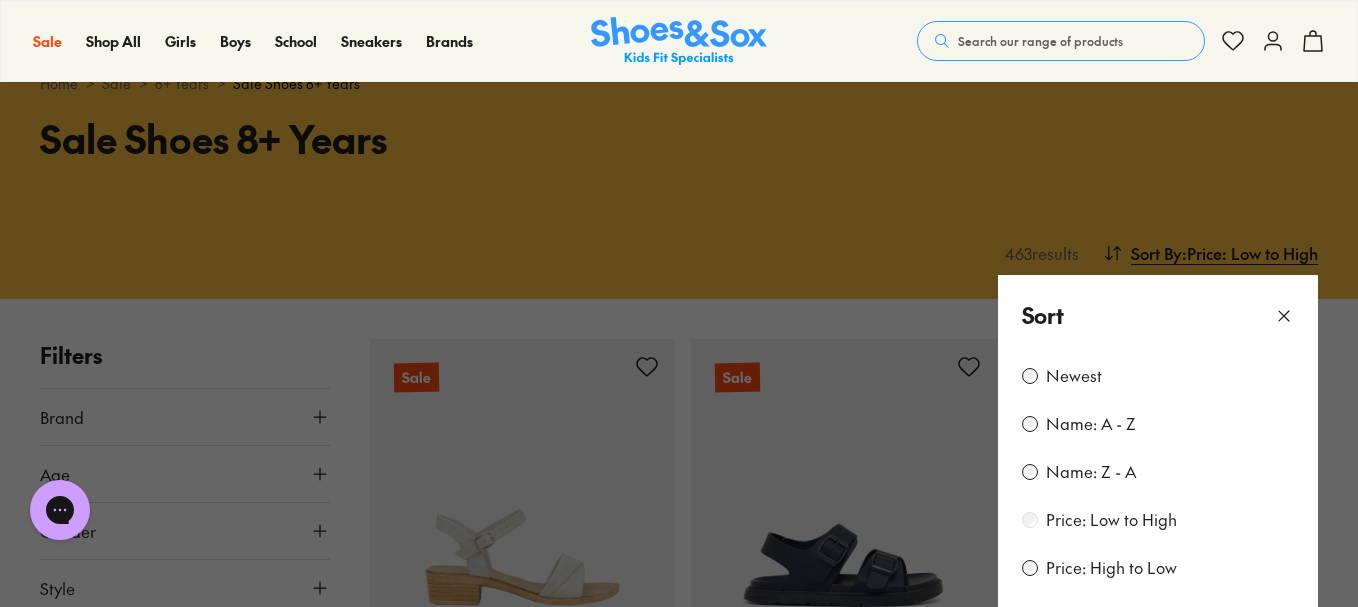 scroll, scrollTop: 0, scrollLeft: 0, axis: both 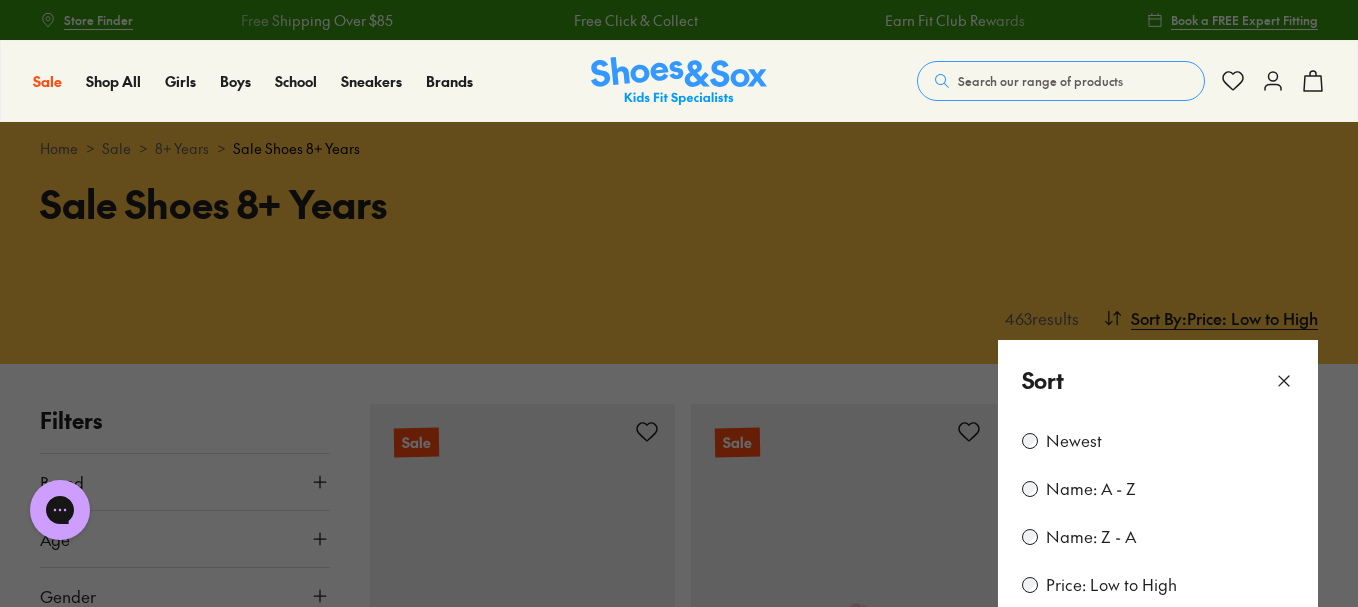 click 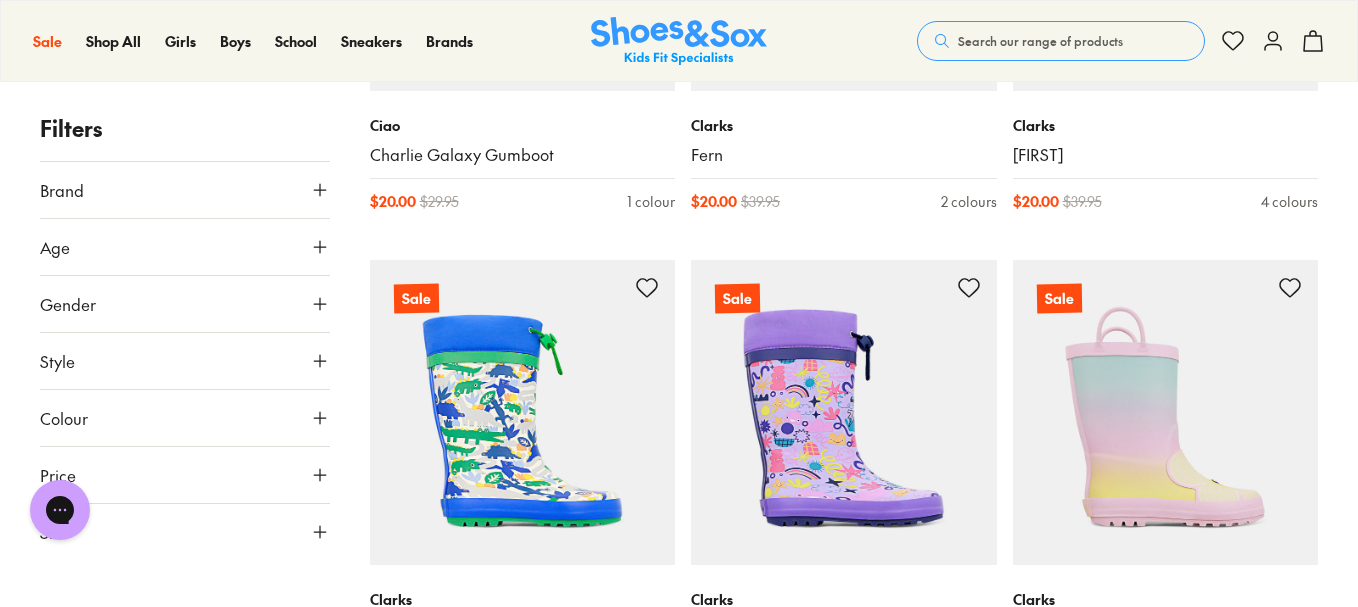 scroll, scrollTop: 4418, scrollLeft: 0, axis: vertical 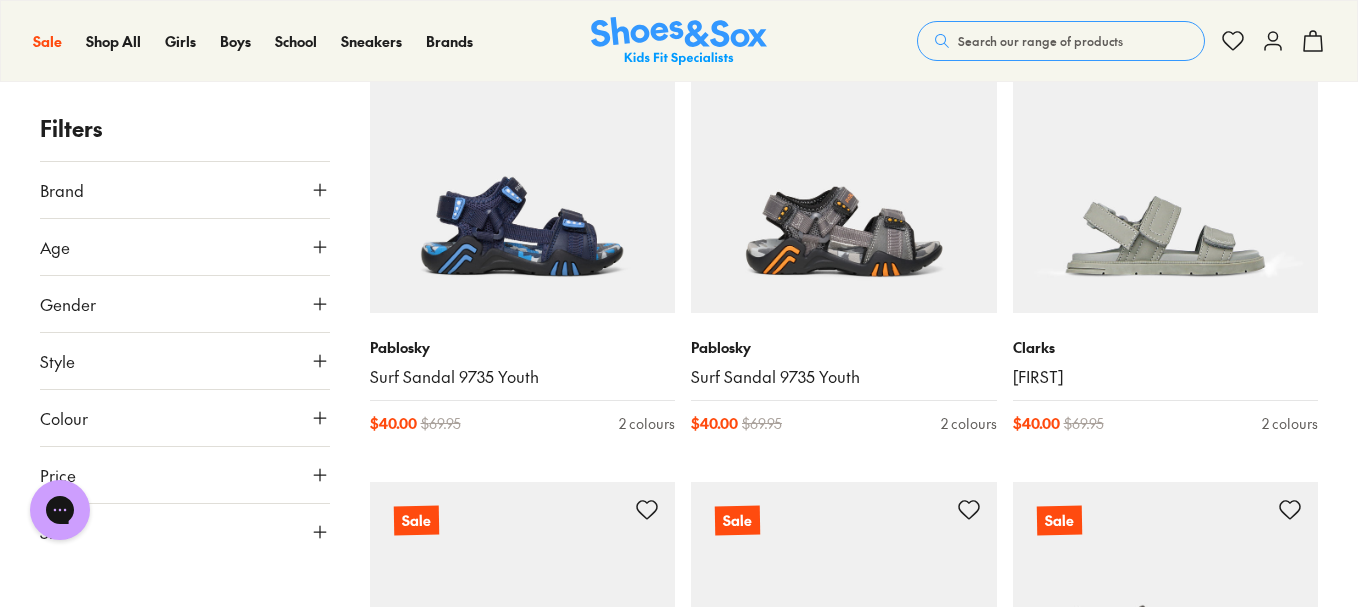 click 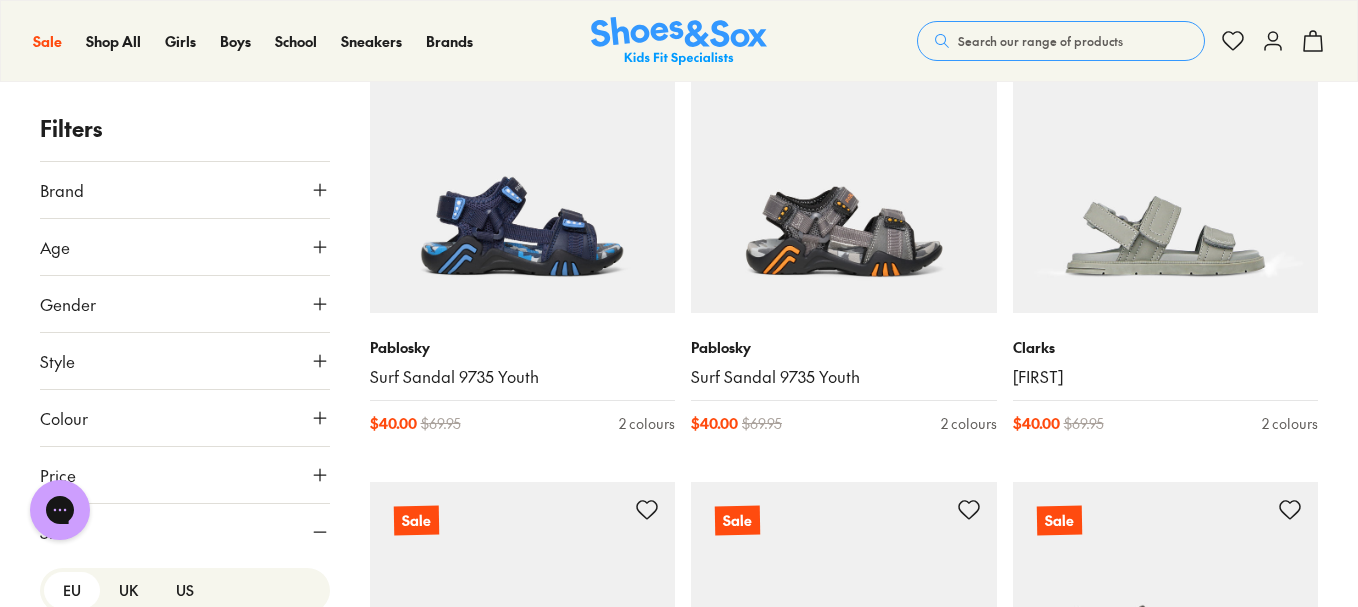 click on "UK" at bounding box center [128, 590] 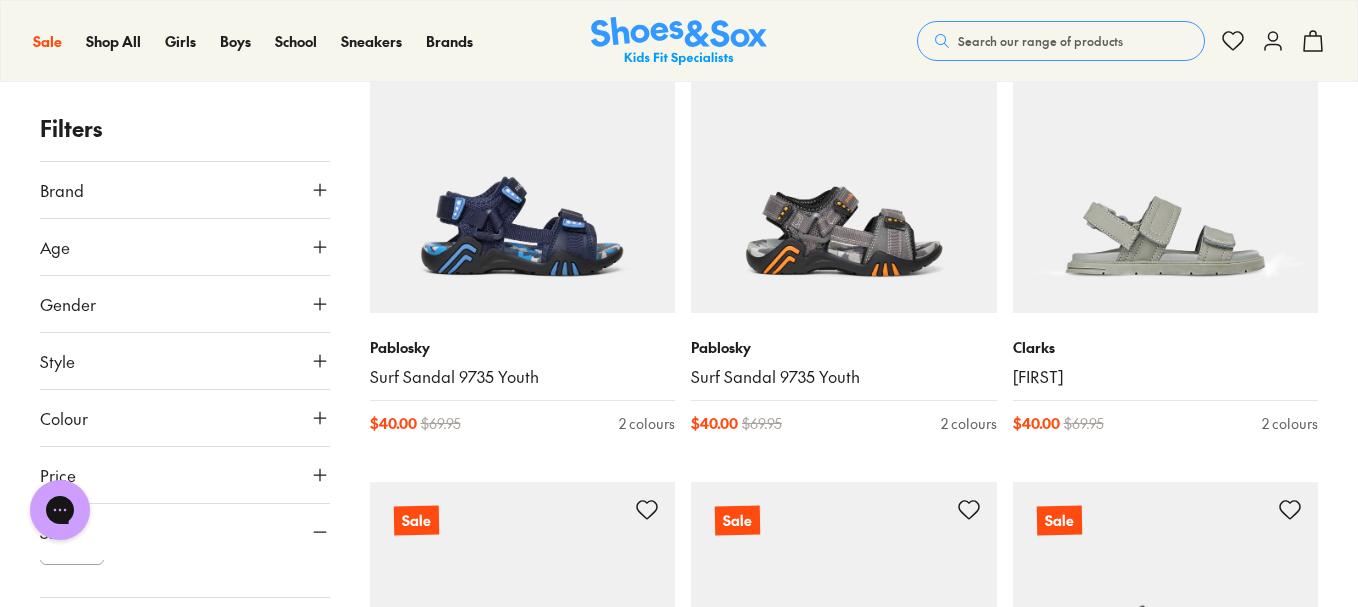 scroll, scrollTop: 250, scrollLeft: 0, axis: vertical 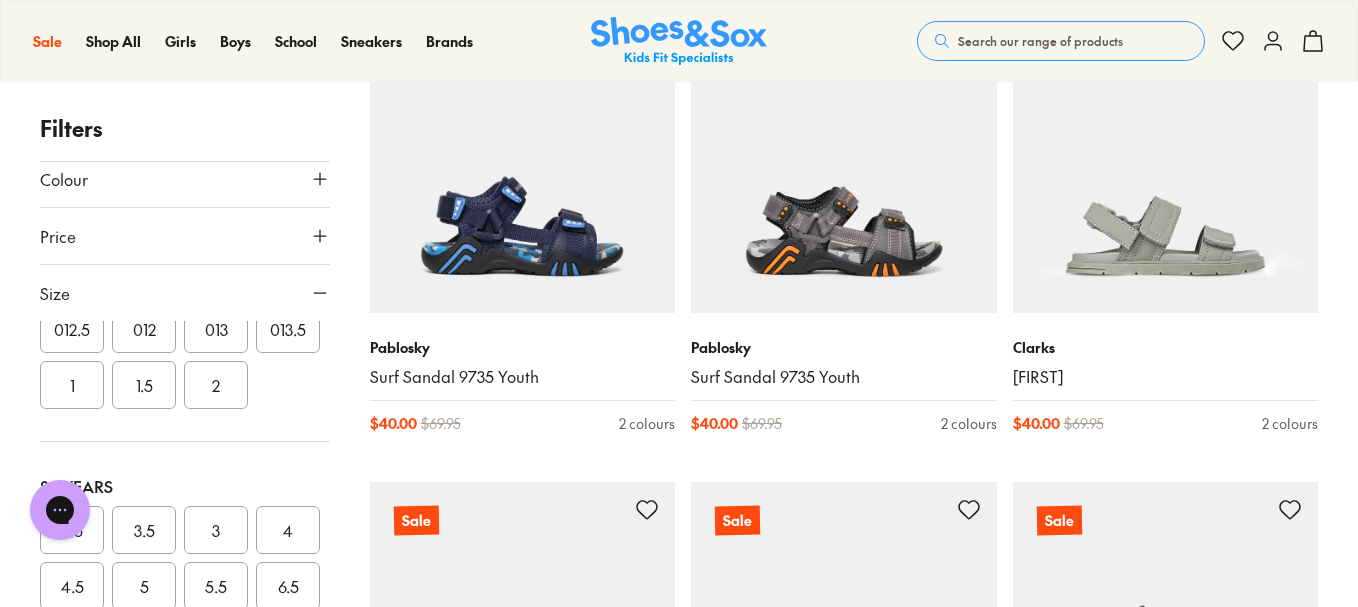 click on "2" at bounding box center [216, 385] 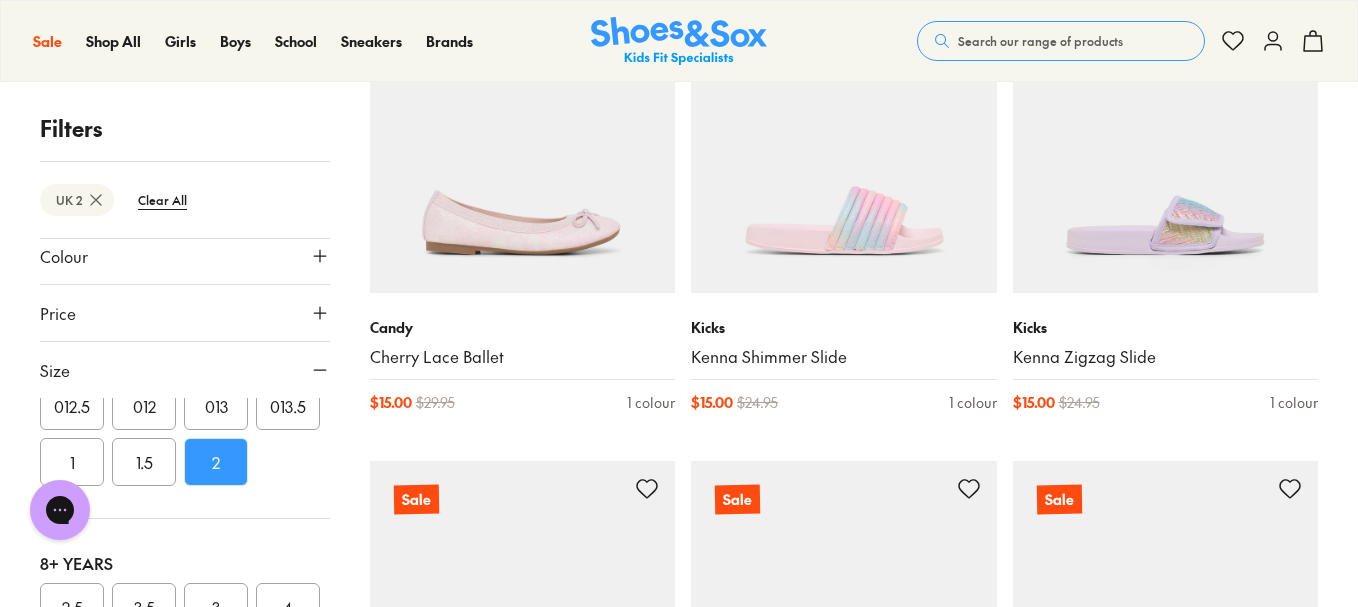 scroll, scrollTop: 419, scrollLeft: 0, axis: vertical 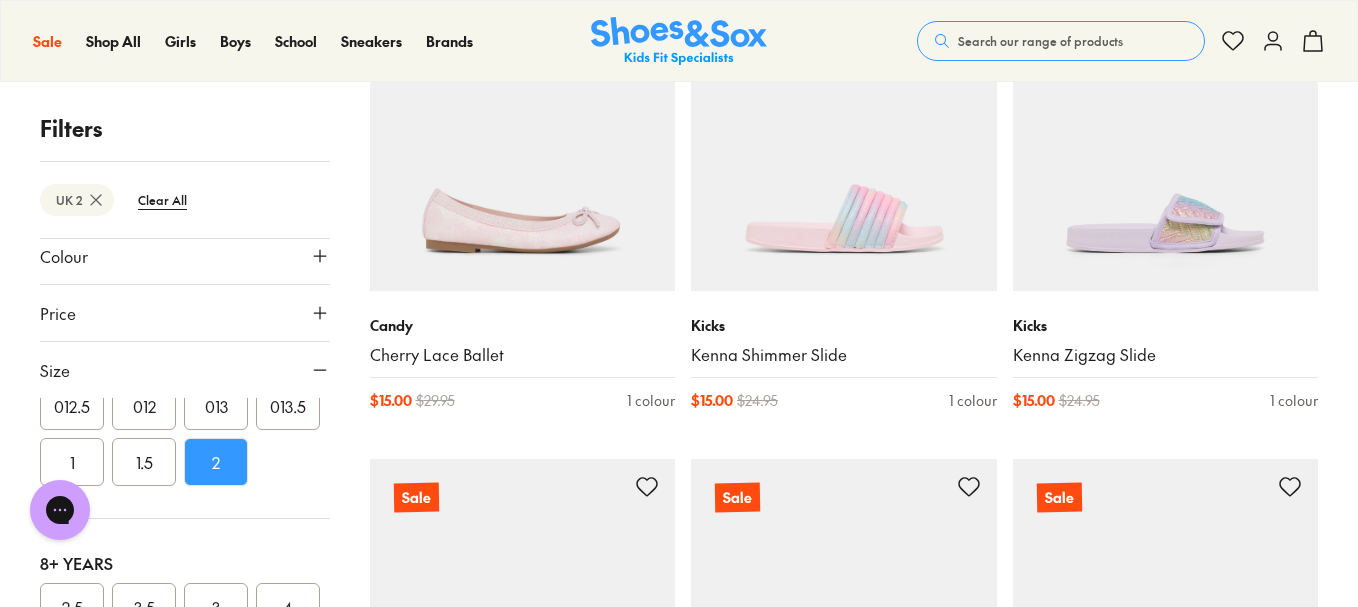click 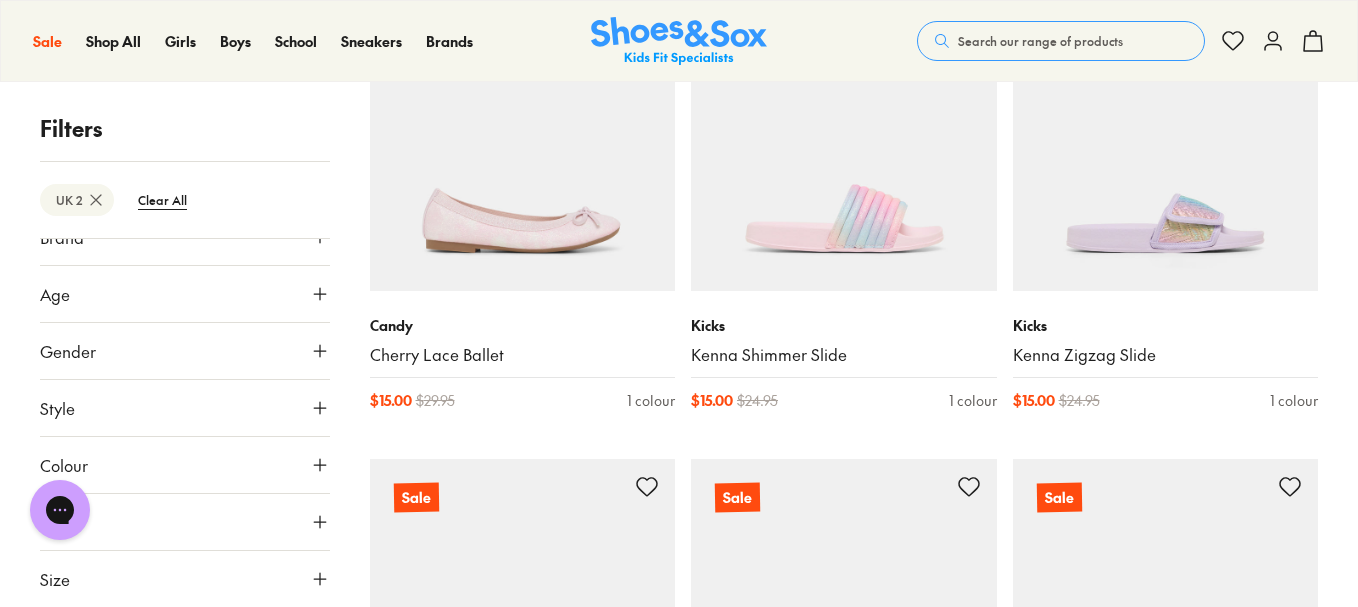 scroll, scrollTop: 30, scrollLeft: 0, axis: vertical 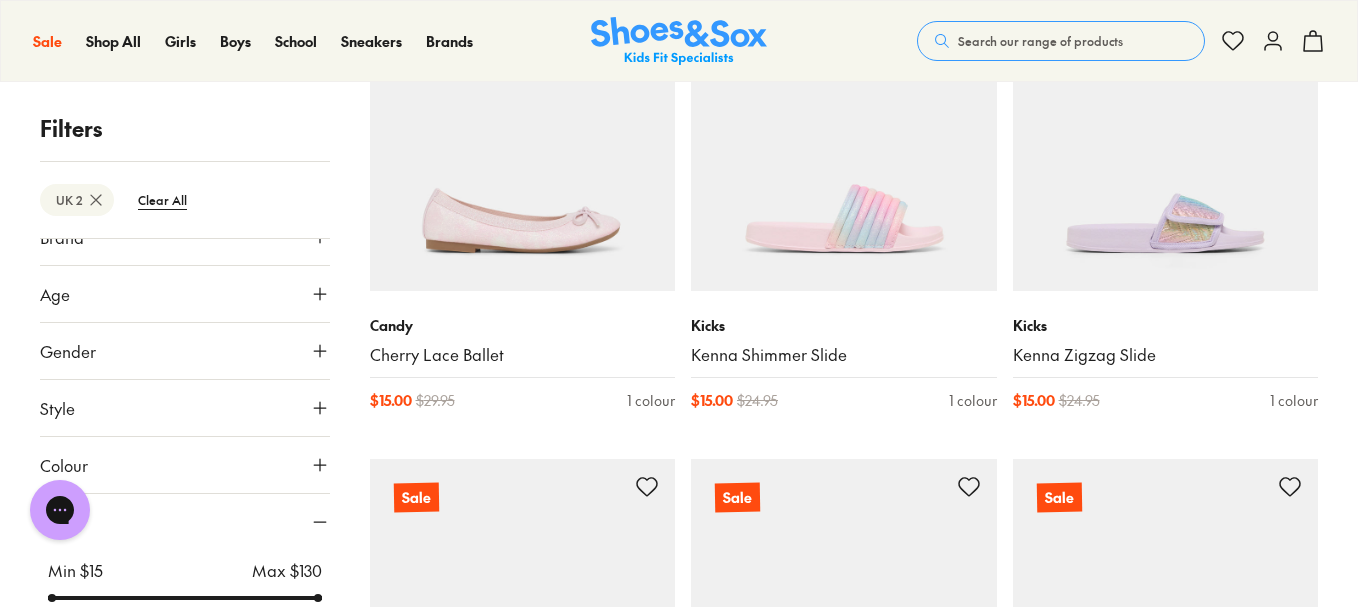 click at bounding box center (185, 598) 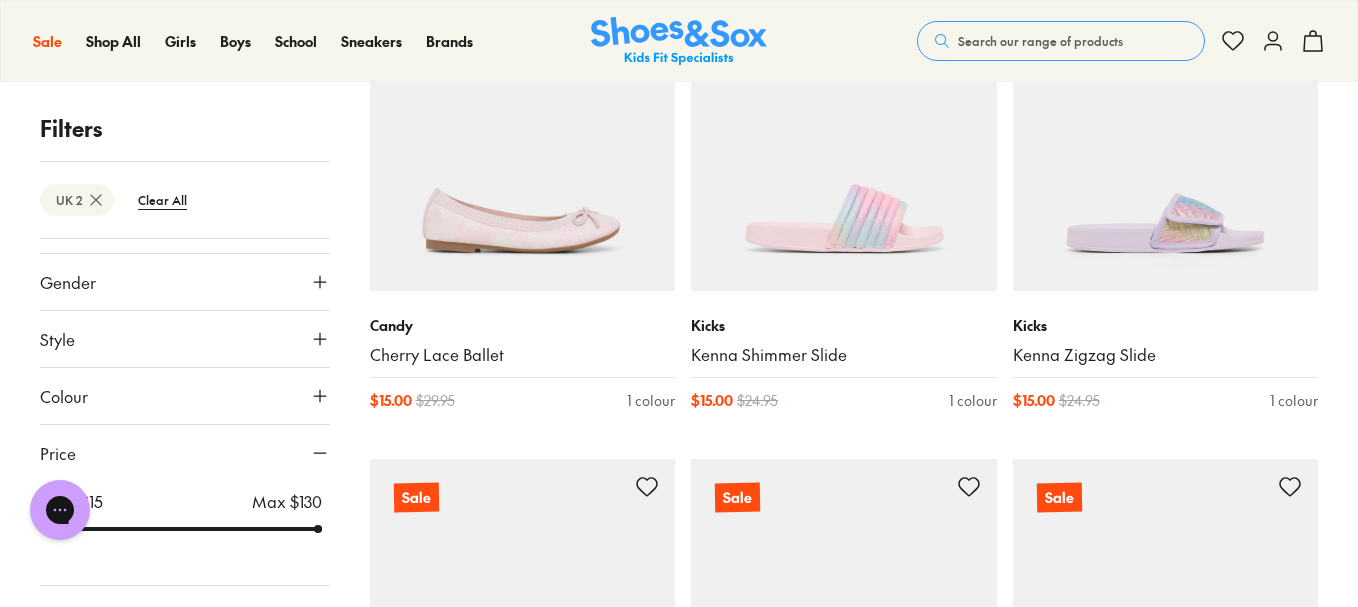 scroll, scrollTop: 102, scrollLeft: 0, axis: vertical 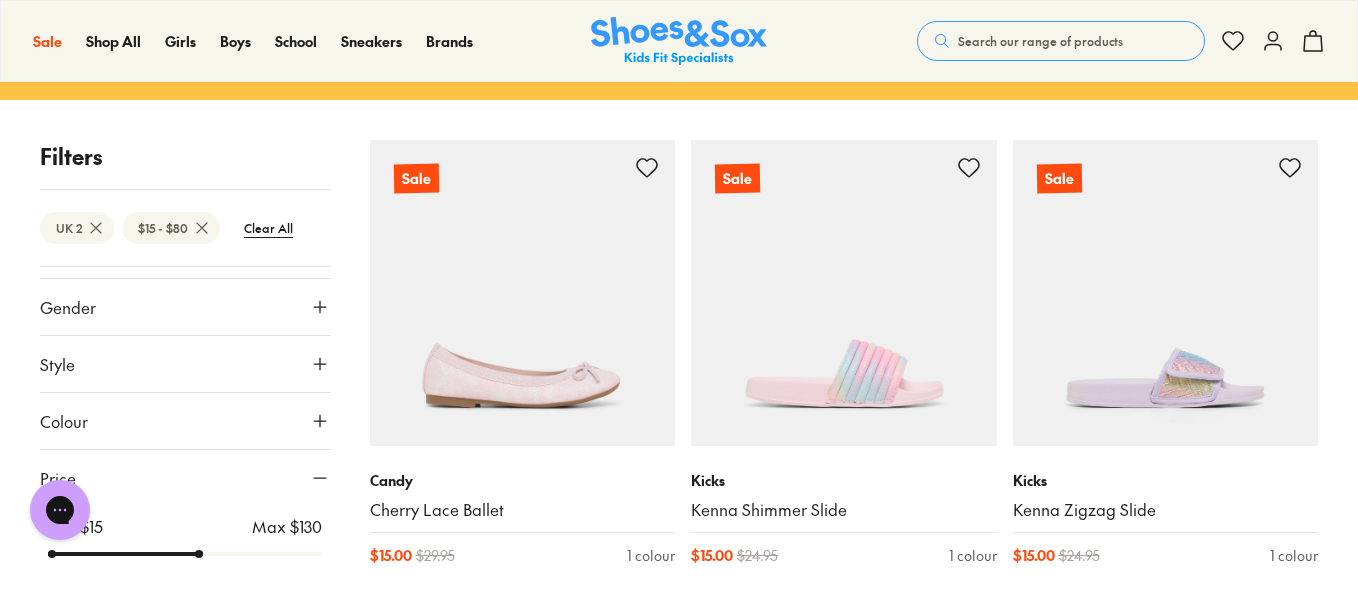 drag, startPoint x: 310, startPoint y: 533, endPoint x: 198, endPoint y: 536, distance: 112.04017 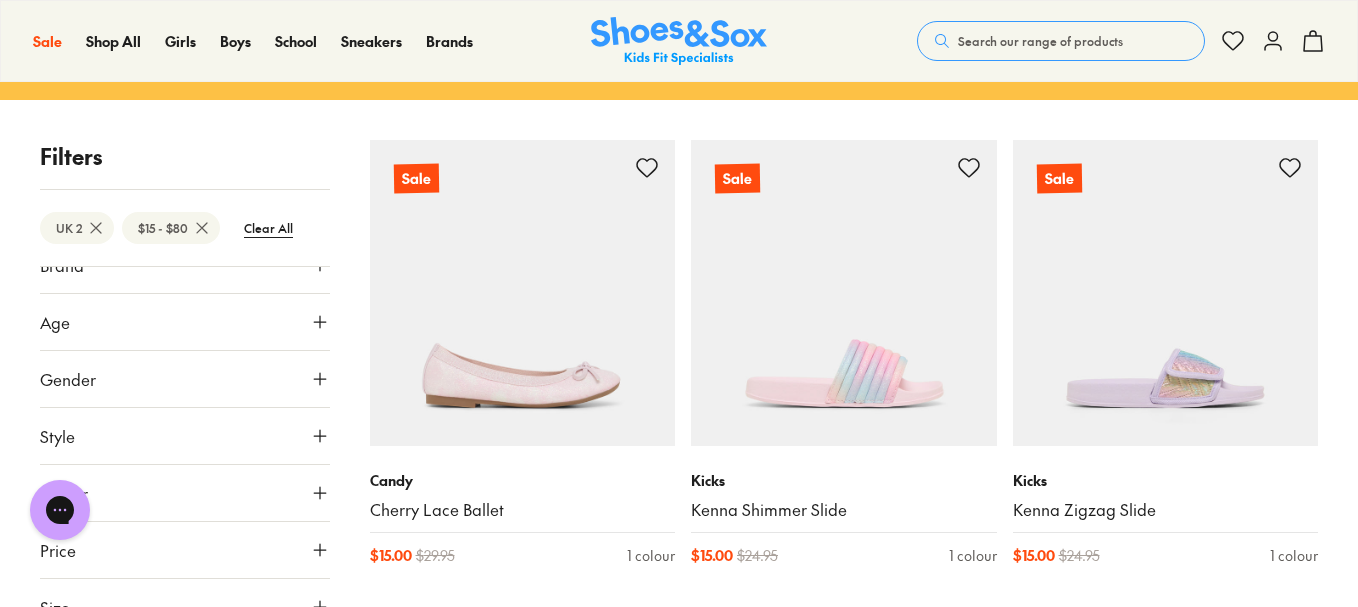 scroll, scrollTop: 30, scrollLeft: 0, axis: vertical 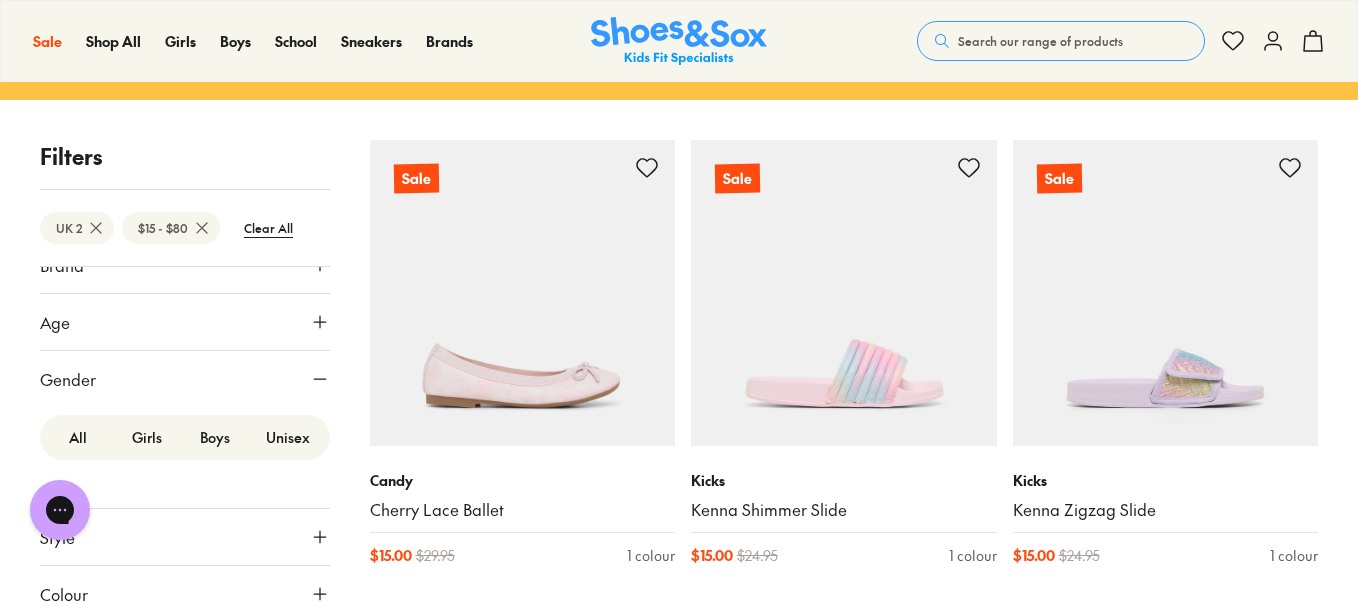 click on "Girls" at bounding box center [147, 437] 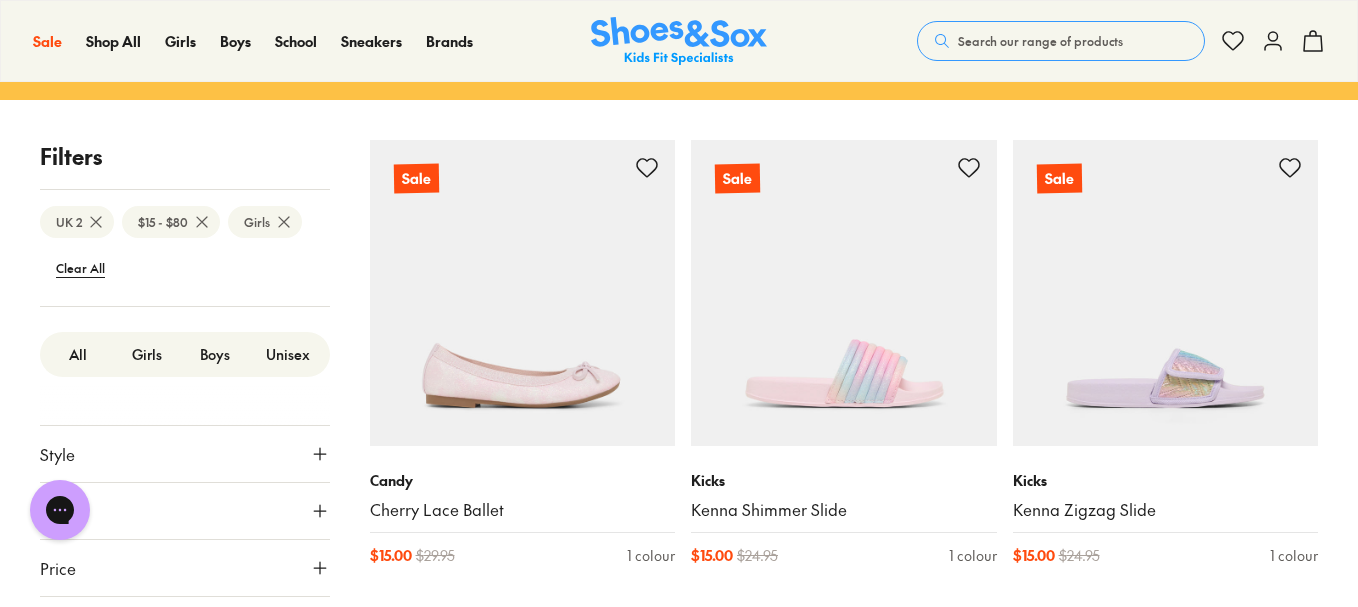 scroll, scrollTop: 171, scrollLeft: 0, axis: vertical 